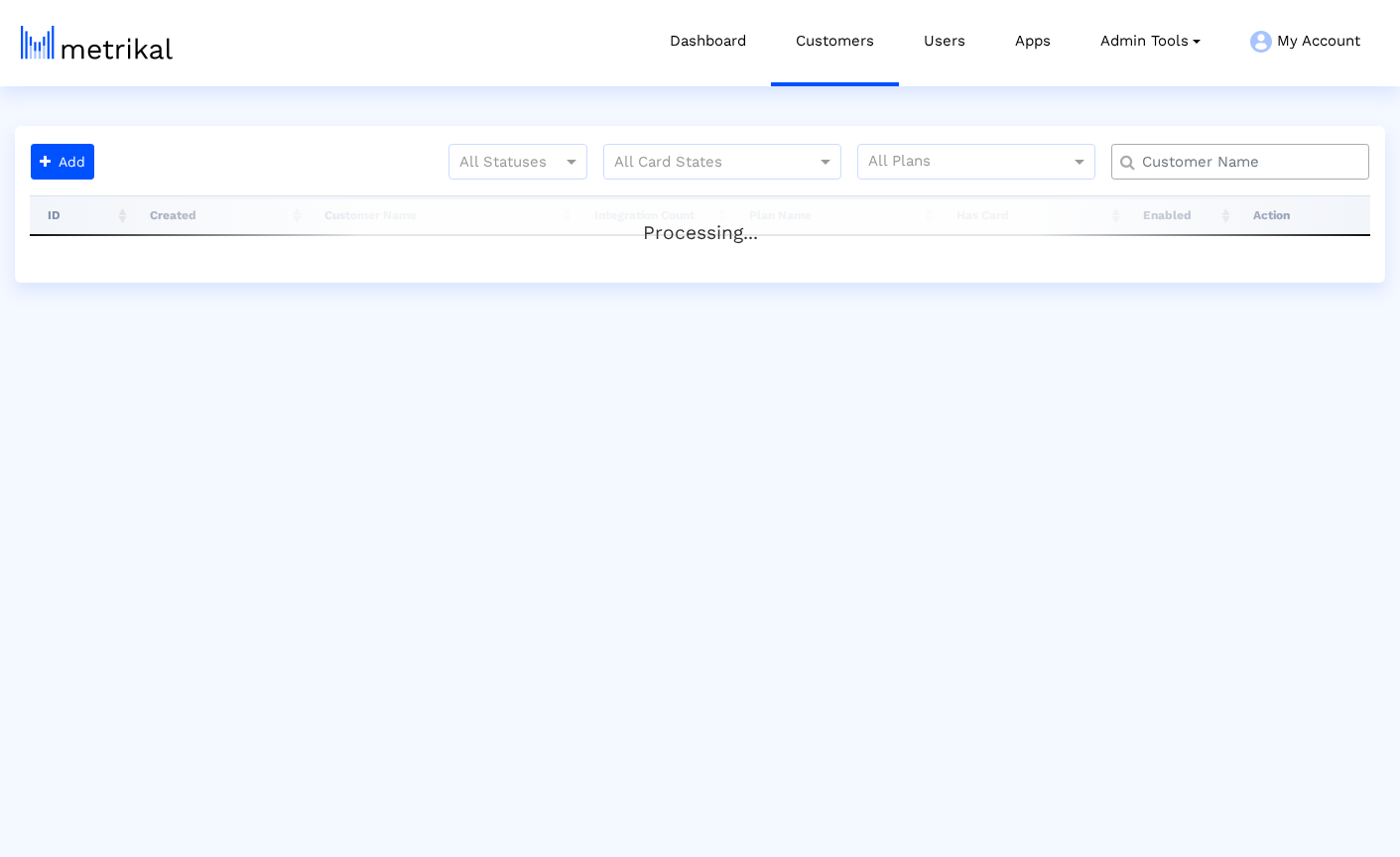 scroll, scrollTop: 0, scrollLeft: 0, axis: both 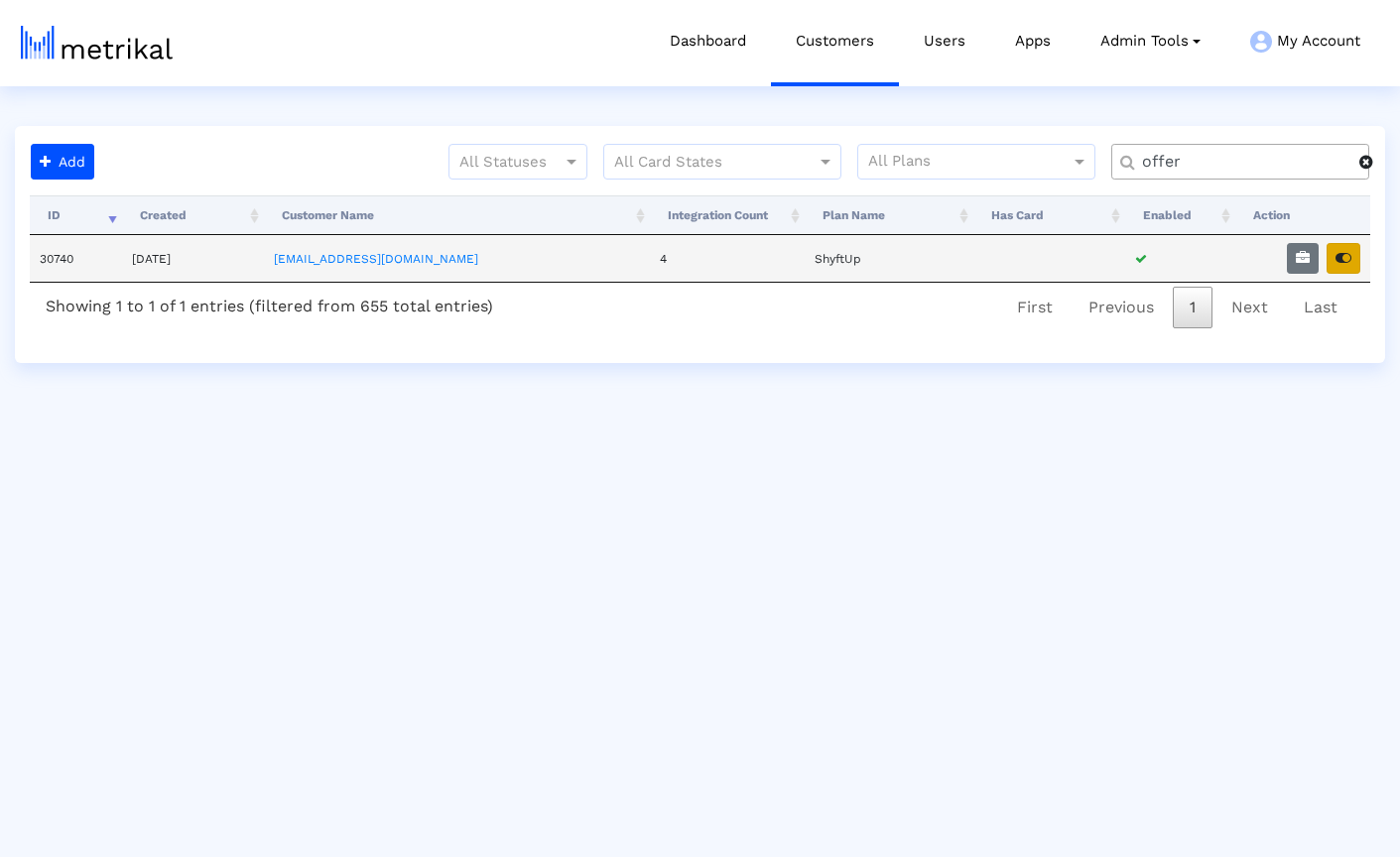 type on "offer" 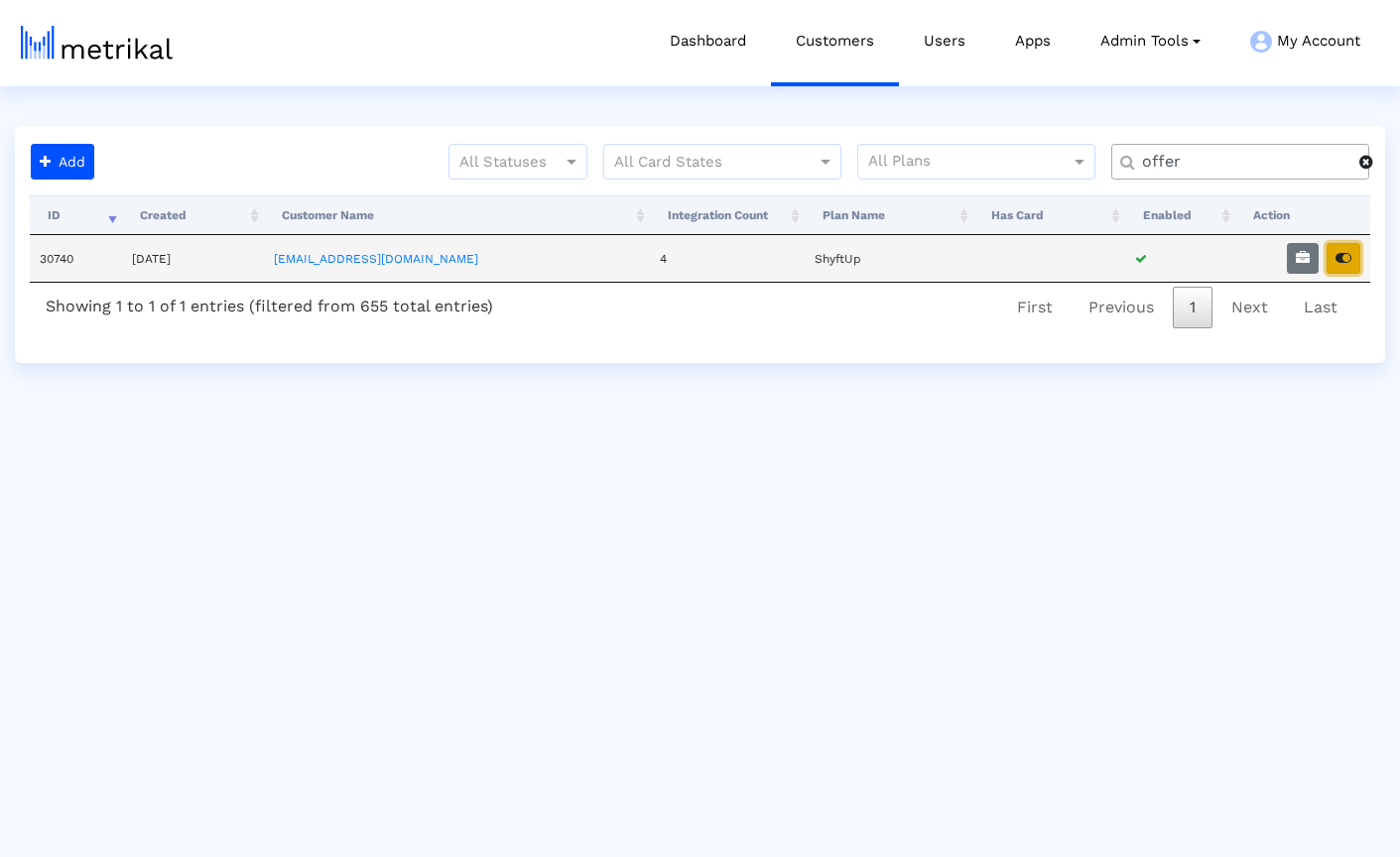 click at bounding box center (1343, 258) 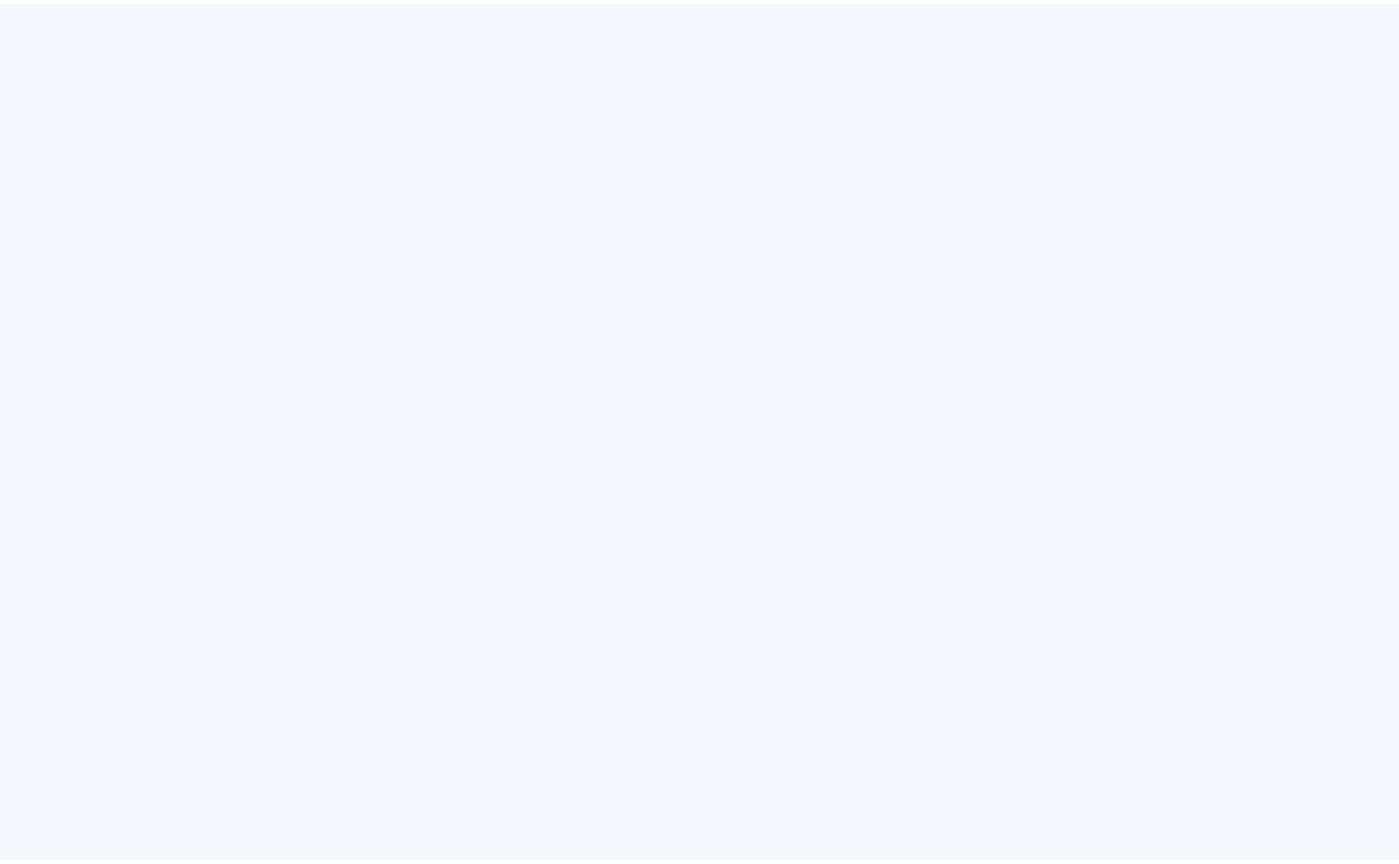 scroll, scrollTop: 0, scrollLeft: 0, axis: both 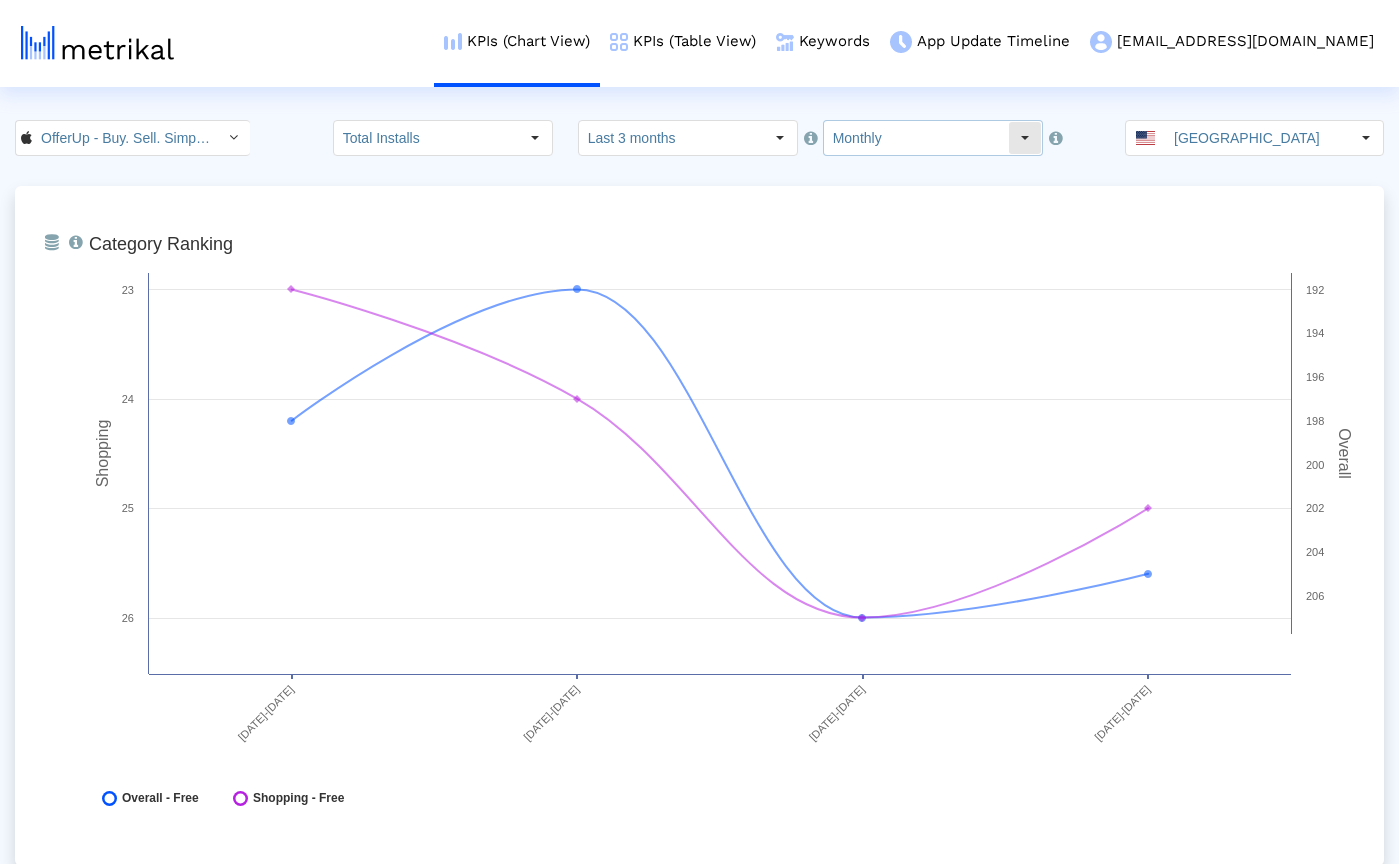 click on "Monthly" 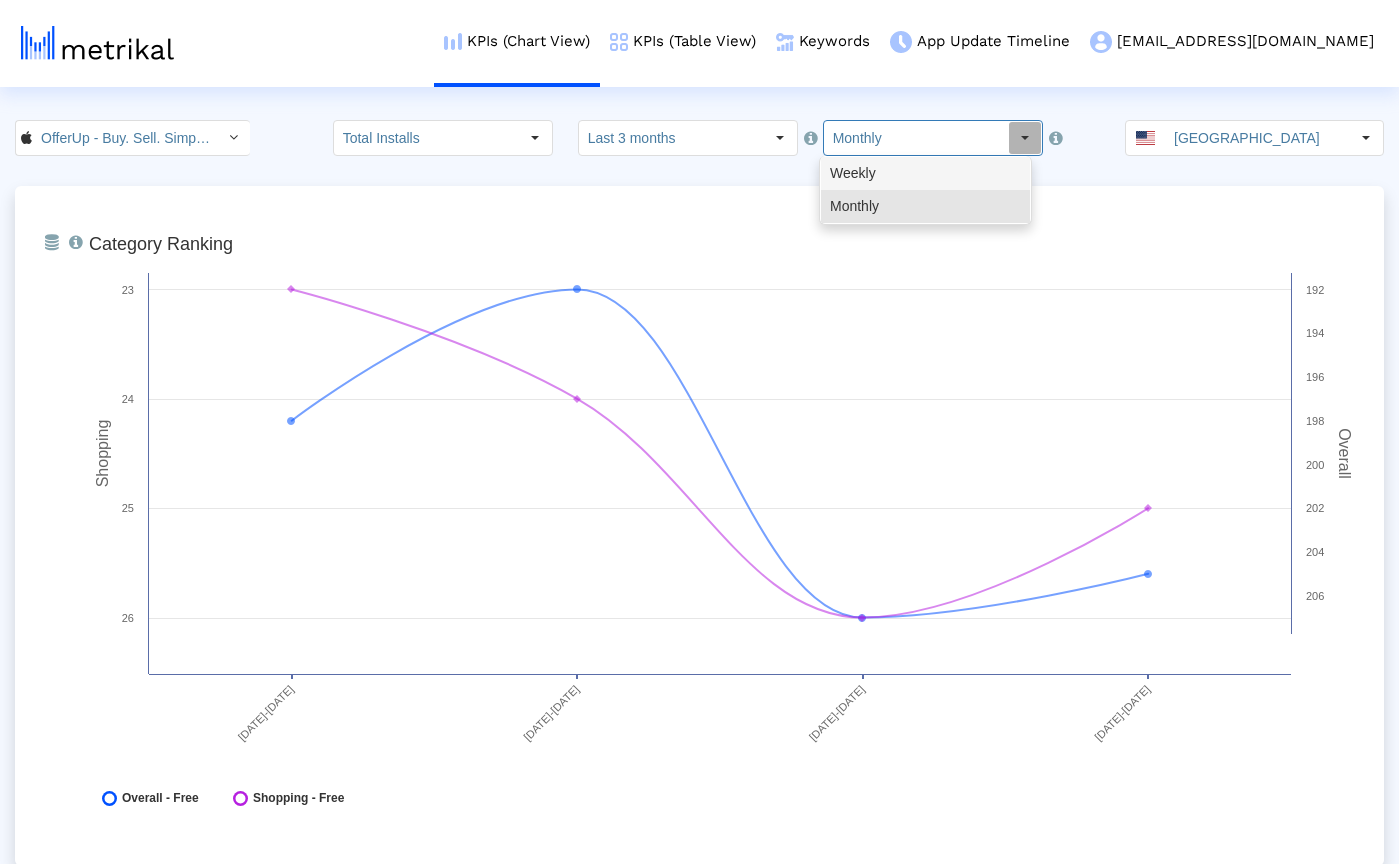 click on "Weekly" at bounding box center (925, 173) 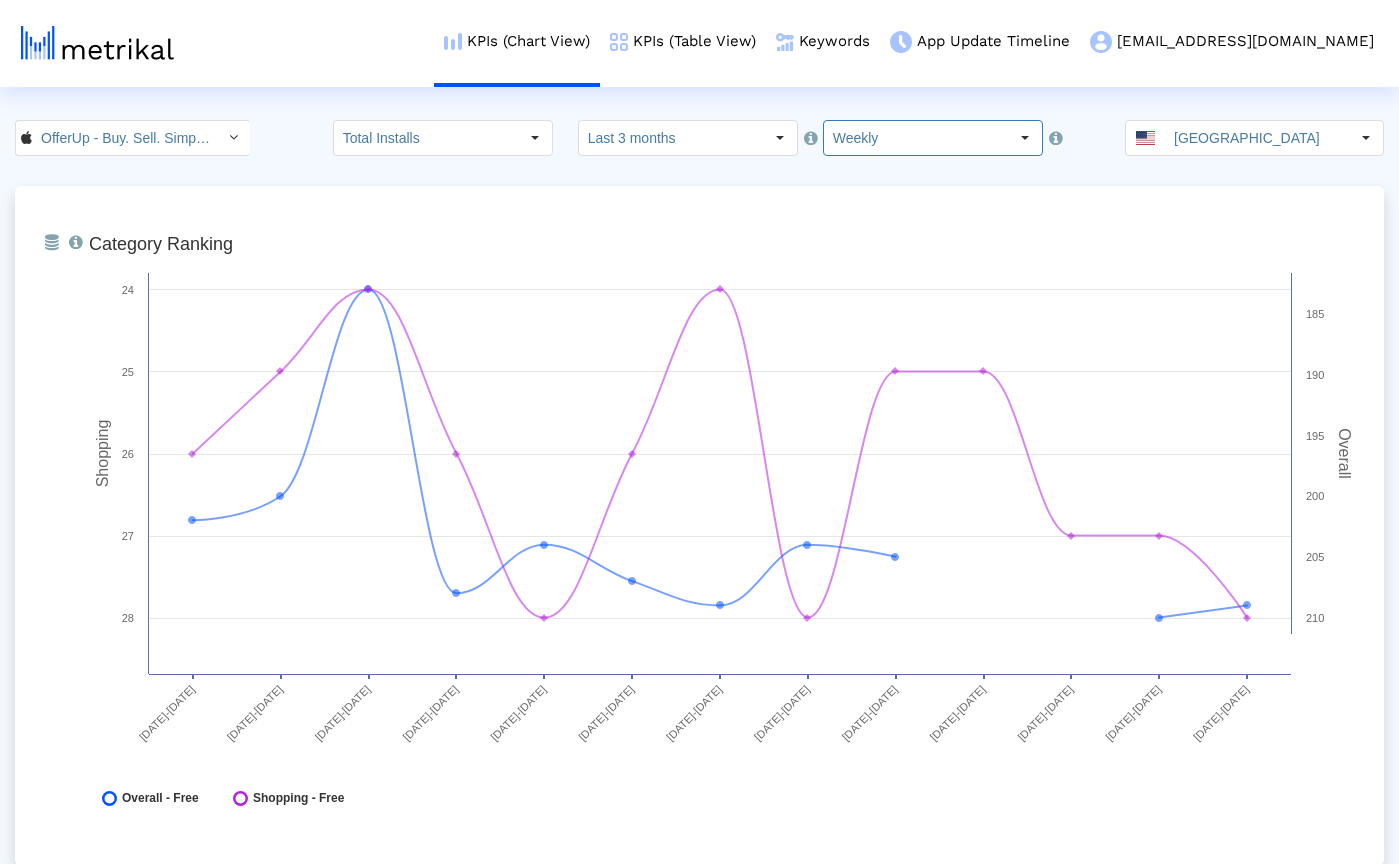 click on "OfferUp - Buy. Sell. Simple. < 468996152 > Total Installs  Select how far back from [DATE] you would like to view the data below.  Last 3 months  Select how would like to group the data below.  Weekly Pull down to refresh... Release to refresh... Refreshing... Weekly Monthly Loading... [GEOGRAPHIC_DATA]  From Database   Ranking of the app in the Overall and Category Charts.  Created with Highcharts 8.1.2 Shopping Overall Category Ranking [DATE]-[DATE] [DATE]-[DATE] [DATE]-[DATE] [DATE]-[DATE] [DATE]-[DATE] [DATE]-[DATE] [DATE]-[DATE] [DATE]-[DATE] [DATE]-[DATE] [DATE]-[DATE] [DATE]-[DATE] [DATE]-[DATE] [DATE]-[DATE] 24 25 26 27 28 185 190 195 200 205 210
Overall - Free
Shopping - Free" 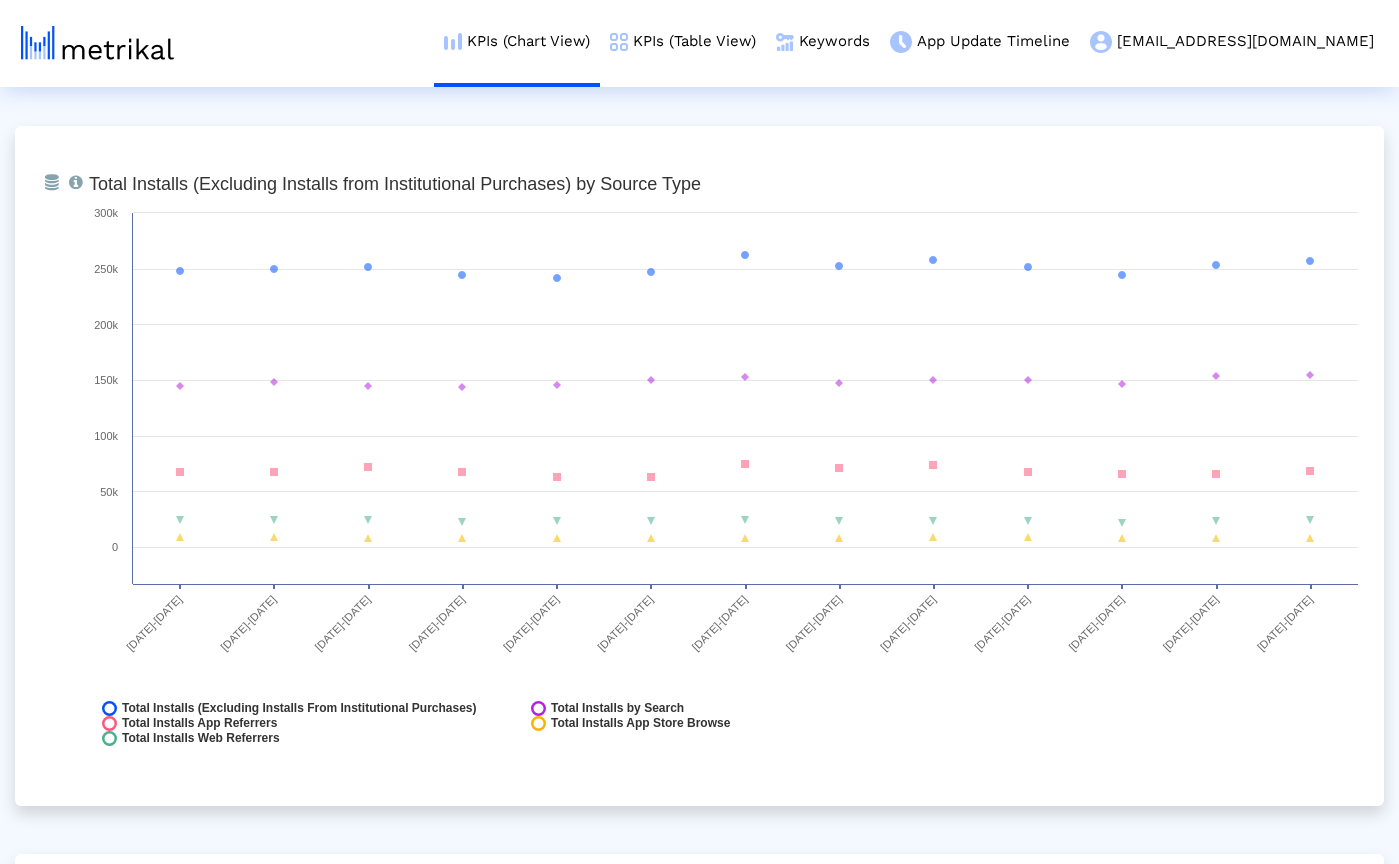 scroll, scrollTop: 2196, scrollLeft: 0, axis: vertical 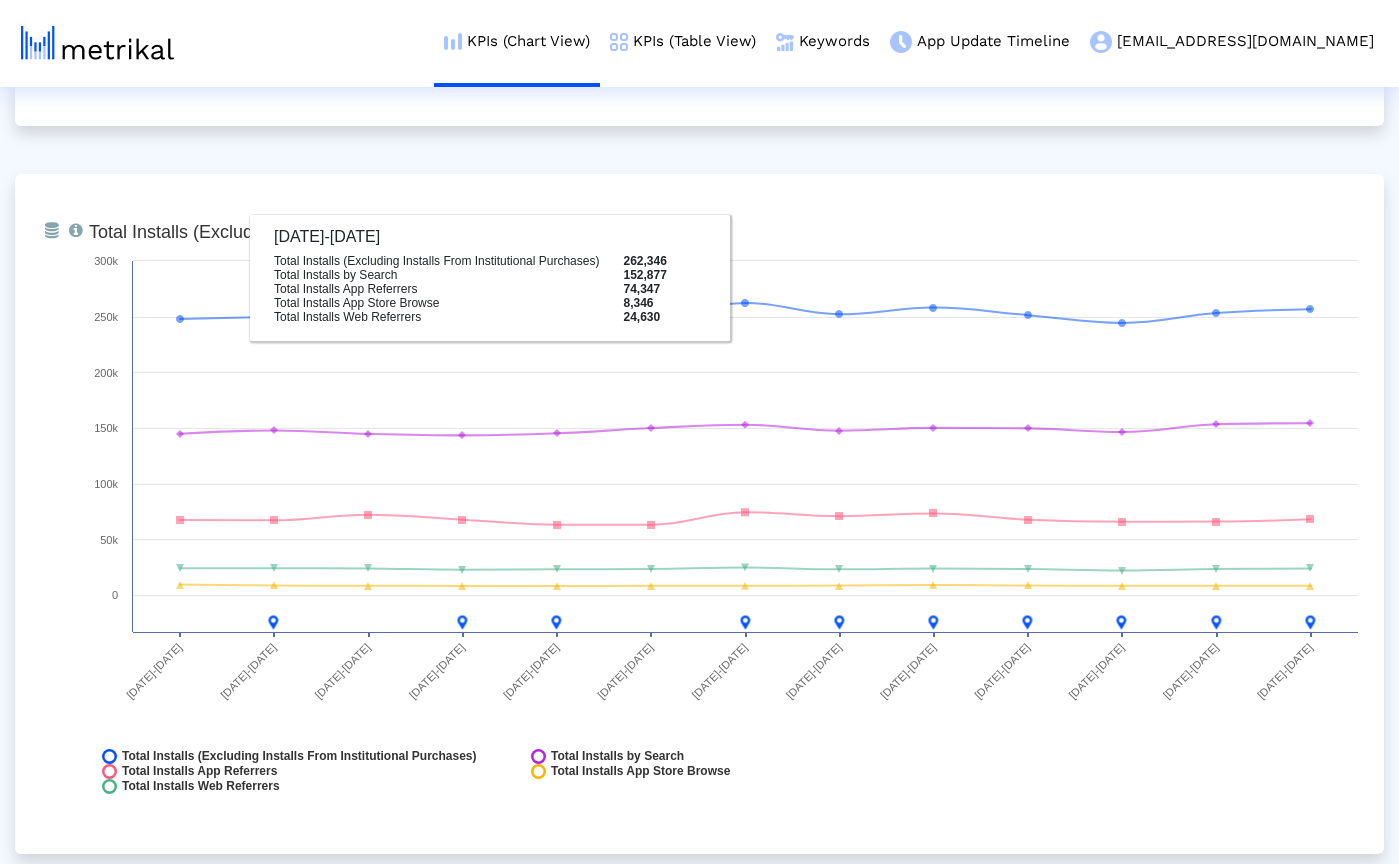 click on "From Database   Ranking of the app in the Overall and Category Charts.  Created with Highcharts 8.1.2 Shopping Overall Category Ranking [DATE]-[DATE] [DATE]-[DATE] [DATE]-[DATE] [DATE]-[DATE] [DATE]-[DATE] [DATE]-[DATE] [DATE]-[DATE] [DATE]-[DATE] [DATE]-[DATE] [DATE]-[DATE] [DATE]-[DATE] [DATE]-[DATE] [DATE]-[DATE] 24 25 26 27 28 185 190 195 200 205 210
Overall - Free
Shopping - Free
[DATE]-[DATE]
Overall - Free
209
Shopping - Free
24
From Database  Created with Highcharts 8.1.2 Total Installs [DATE]-[DATE] 0 50k 100k 150k" 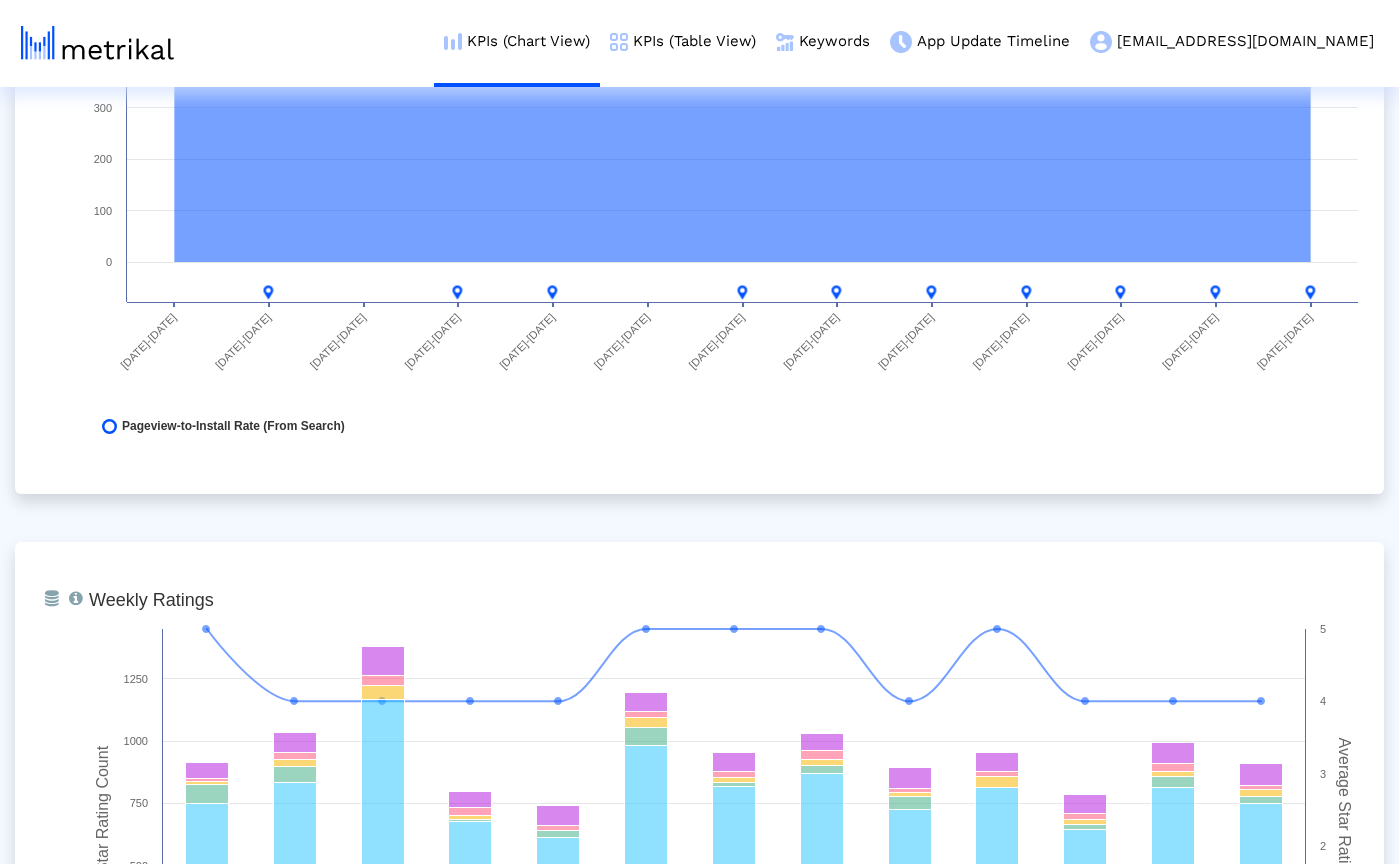 scroll, scrollTop: 5124, scrollLeft: 0, axis: vertical 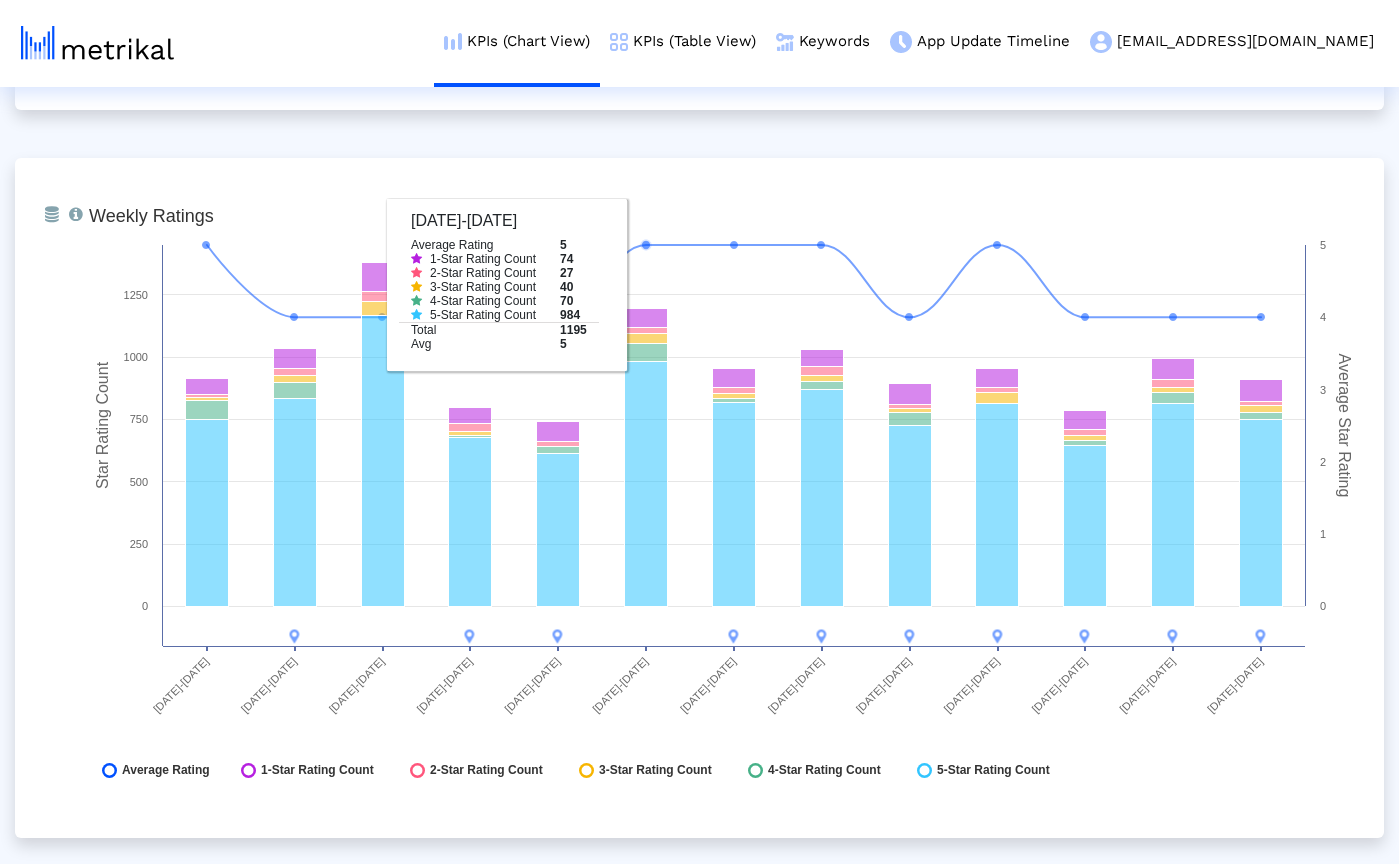 click on "From Database   Ranking of the app in the Overall and Category Charts.  Created with Highcharts 8.1.2 Shopping Overall Category Ranking [DATE]-[DATE] [DATE]-[DATE] [DATE]-[DATE] [DATE]-[DATE] [DATE]-[DATE] [DATE]-[DATE] [DATE]-[DATE] [DATE]-[DATE] [DATE]-[DATE] [DATE]-[DATE] [DATE]-[DATE] [DATE]-[DATE] [DATE]-[DATE] 24 25 26 27 28 185 190 195 200 205 210
Overall - Free
Shopping - Free
[DATE]-[DATE]
Overall - Free
209
Shopping - Free
24
From Database  Created with Highcharts 8.1.2 Total Installs [DATE]-[DATE] 0 50k 100k 150k" 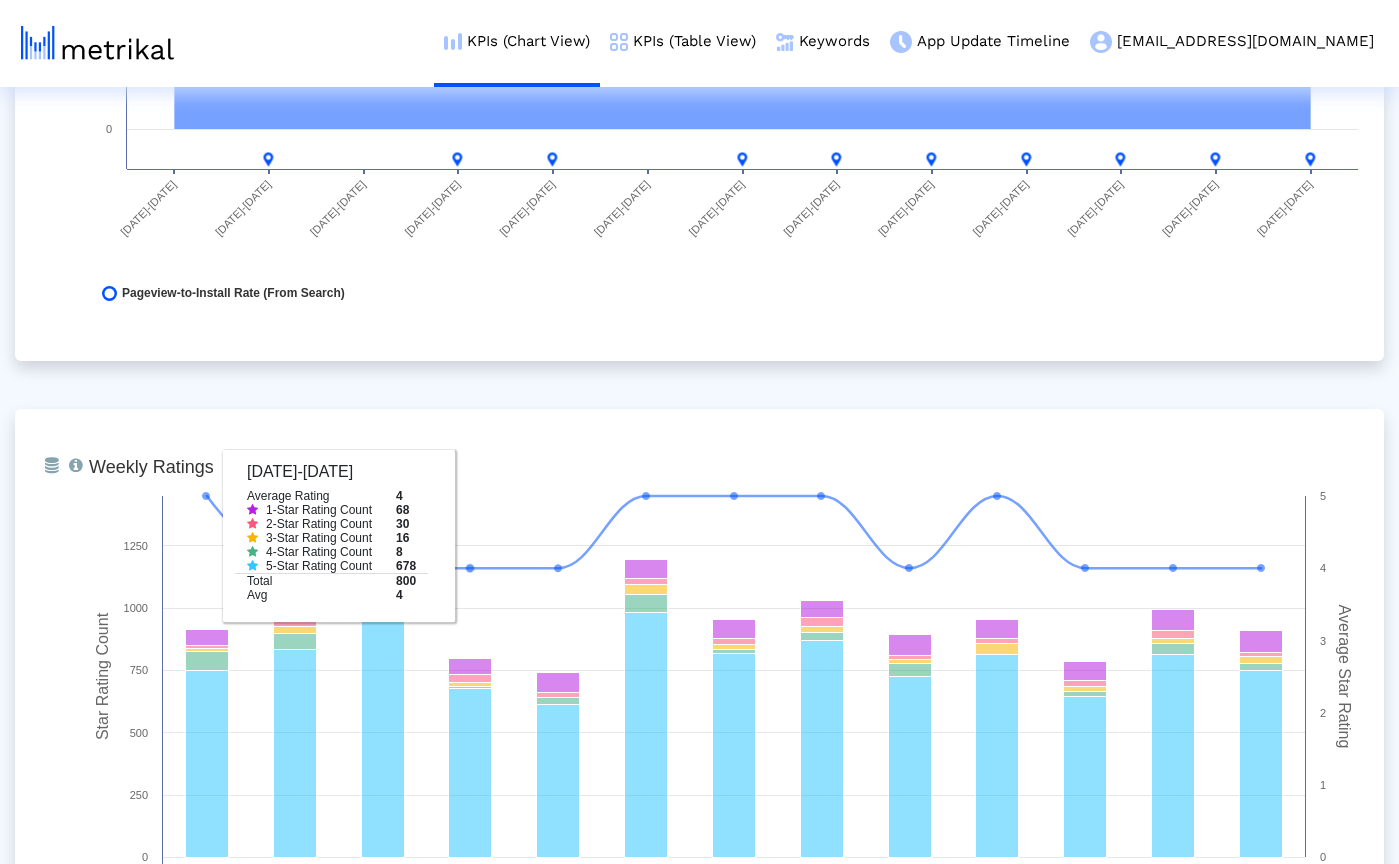 scroll, scrollTop: 4852, scrollLeft: 0, axis: vertical 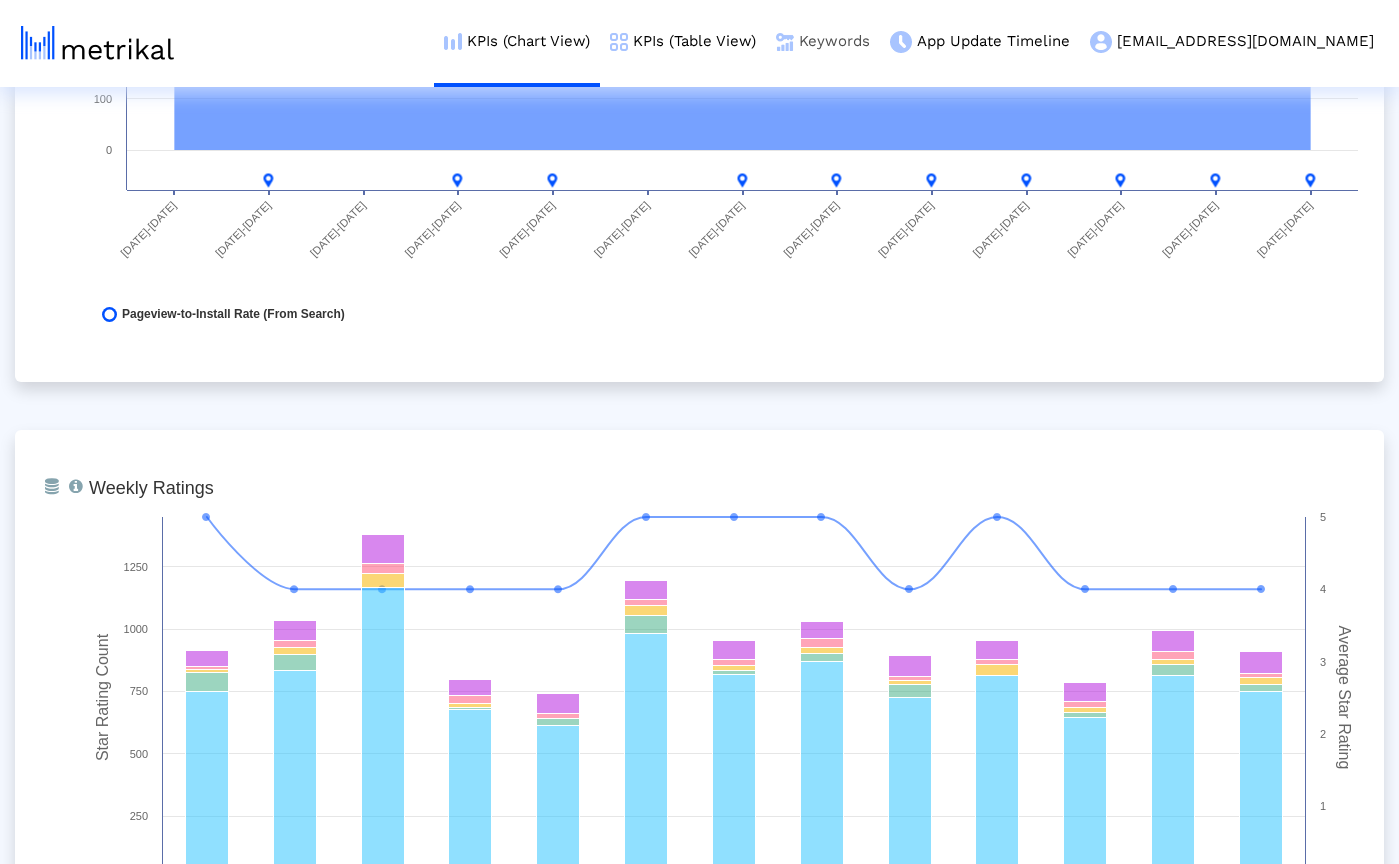 click at bounding box center (785, 42) 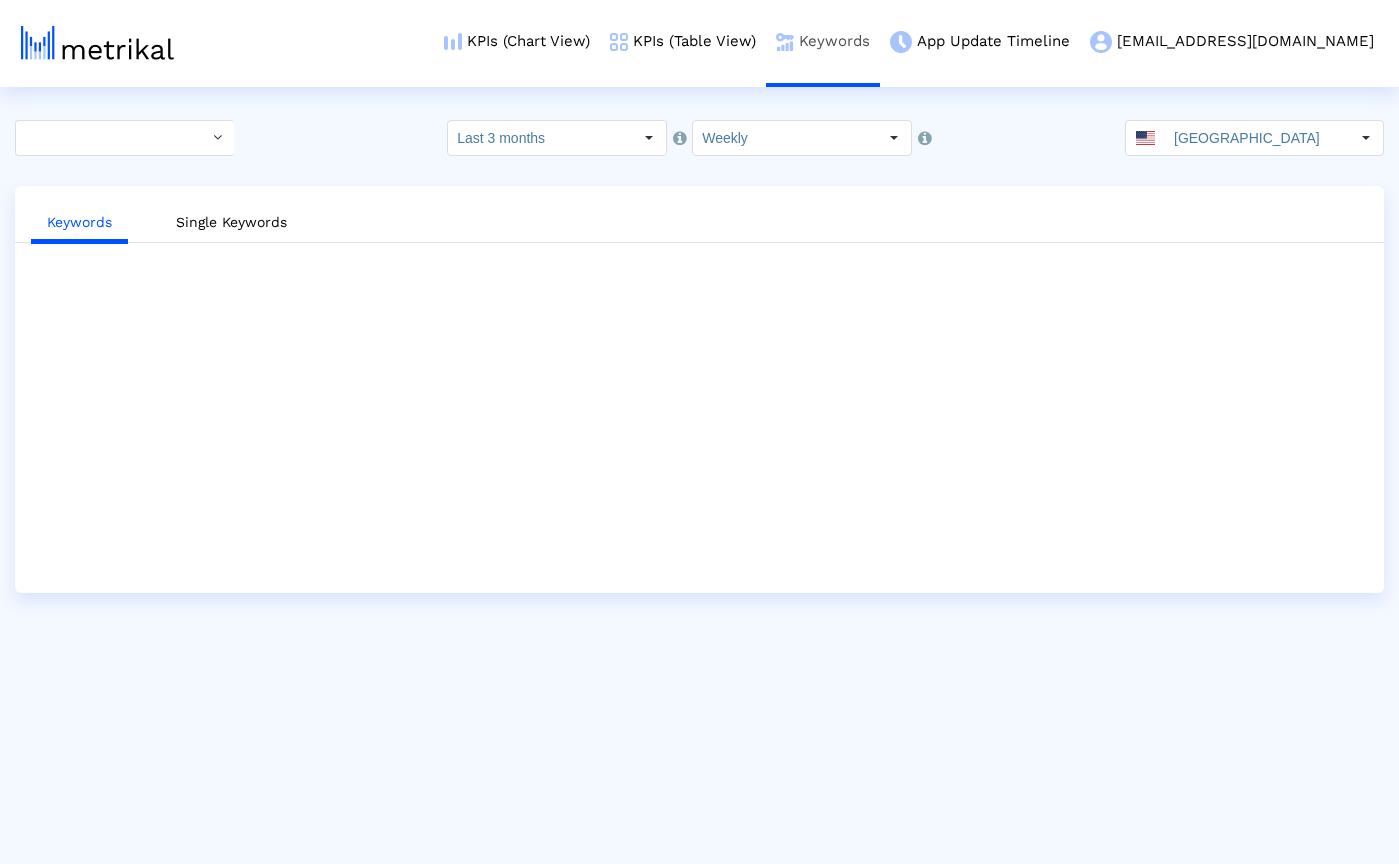 scroll, scrollTop: 0, scrollLeft: 0, axis: both 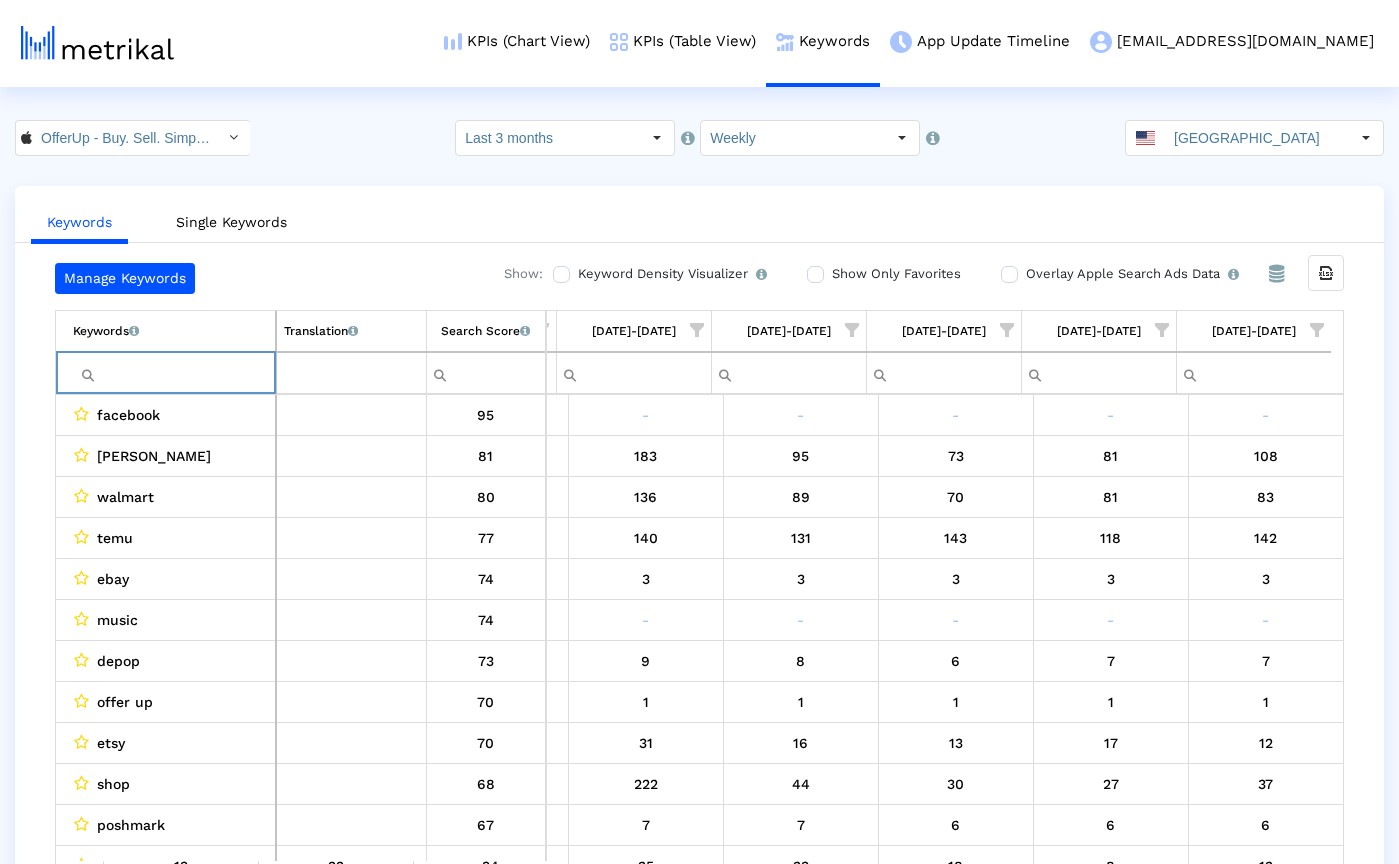 click at bounding box center [174, 373] 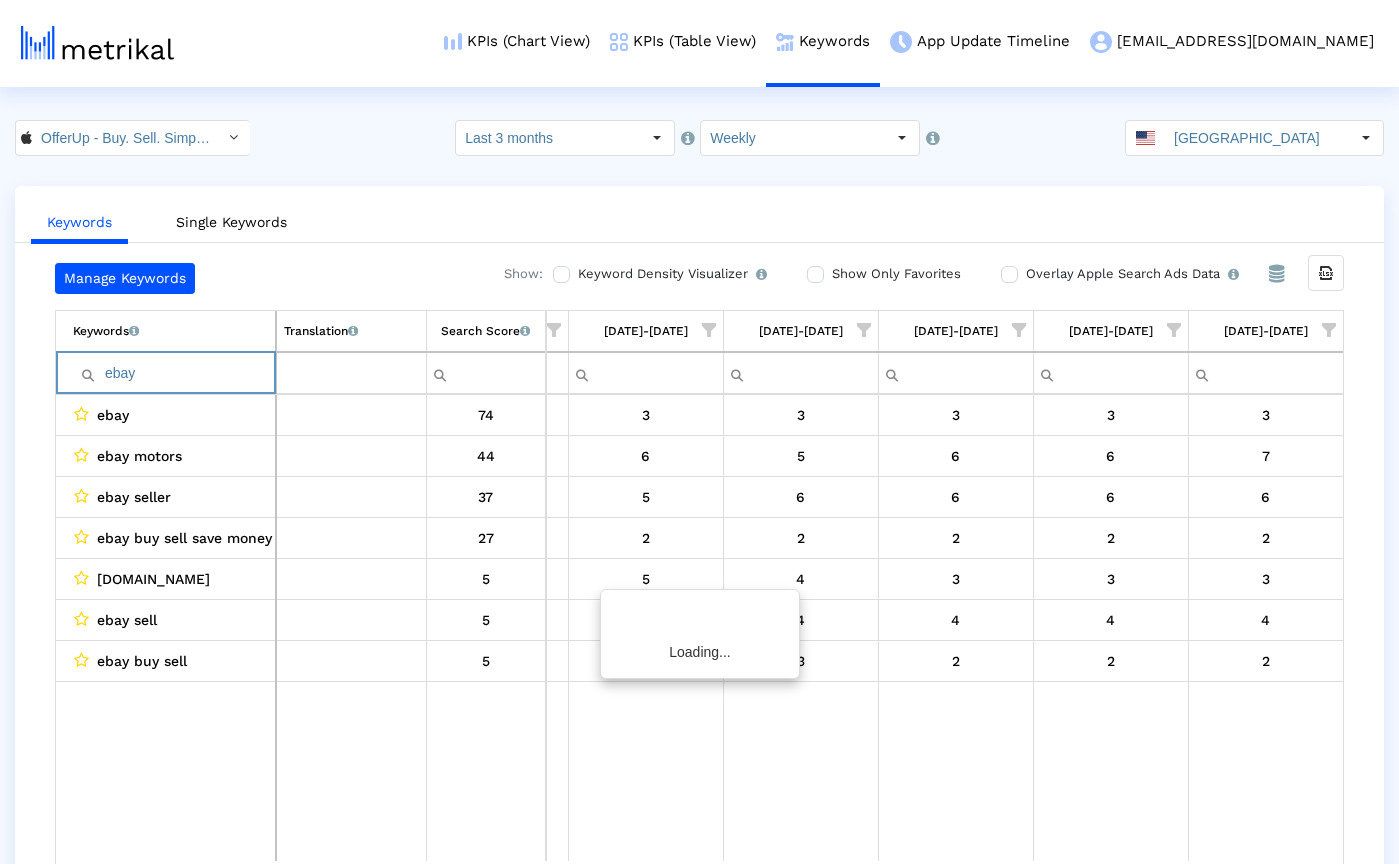 scroll, scrollTop: 0, scrollLeft: 1218, axis: horizontal 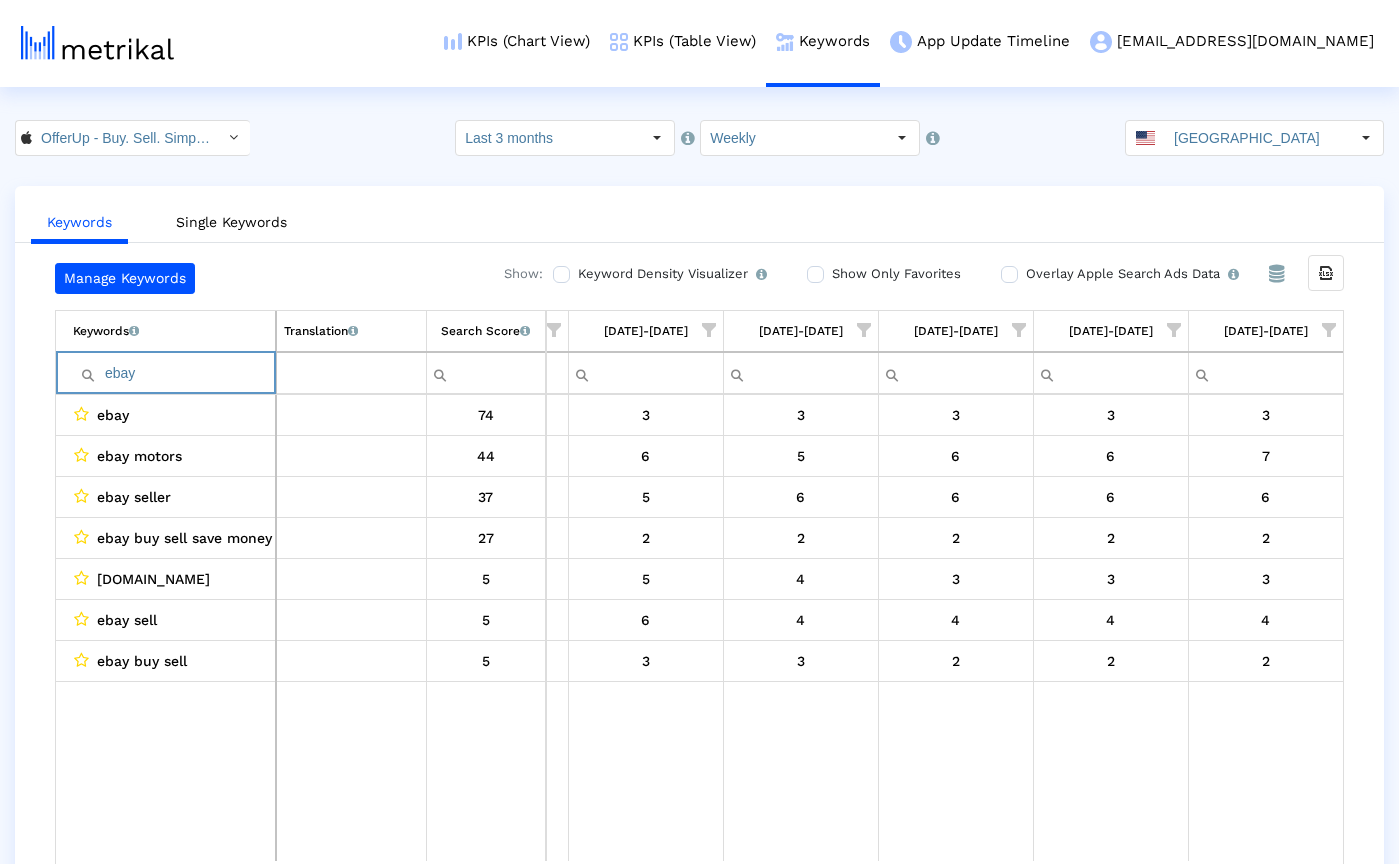 paste on "poshmark" 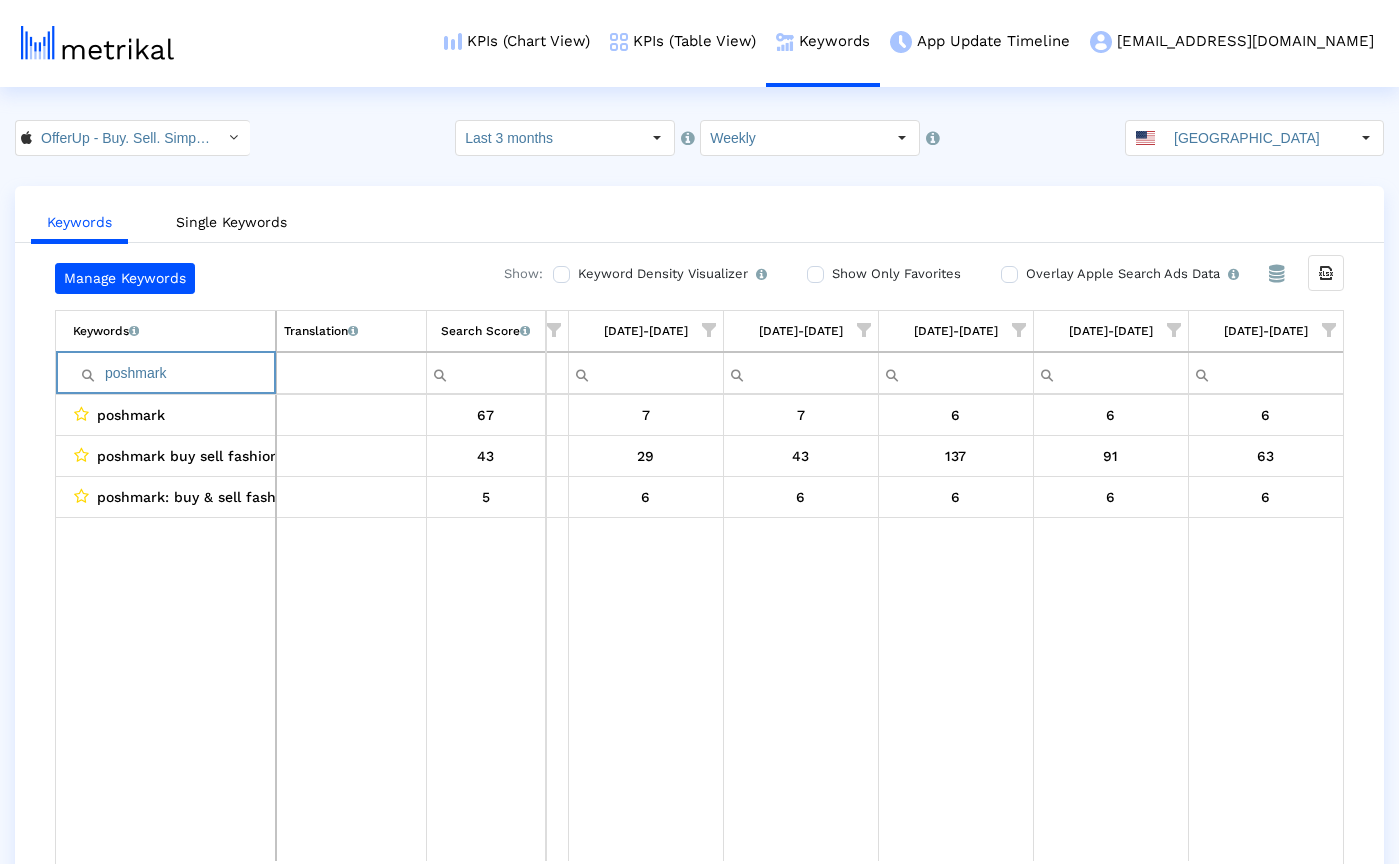 paste on "mercari" 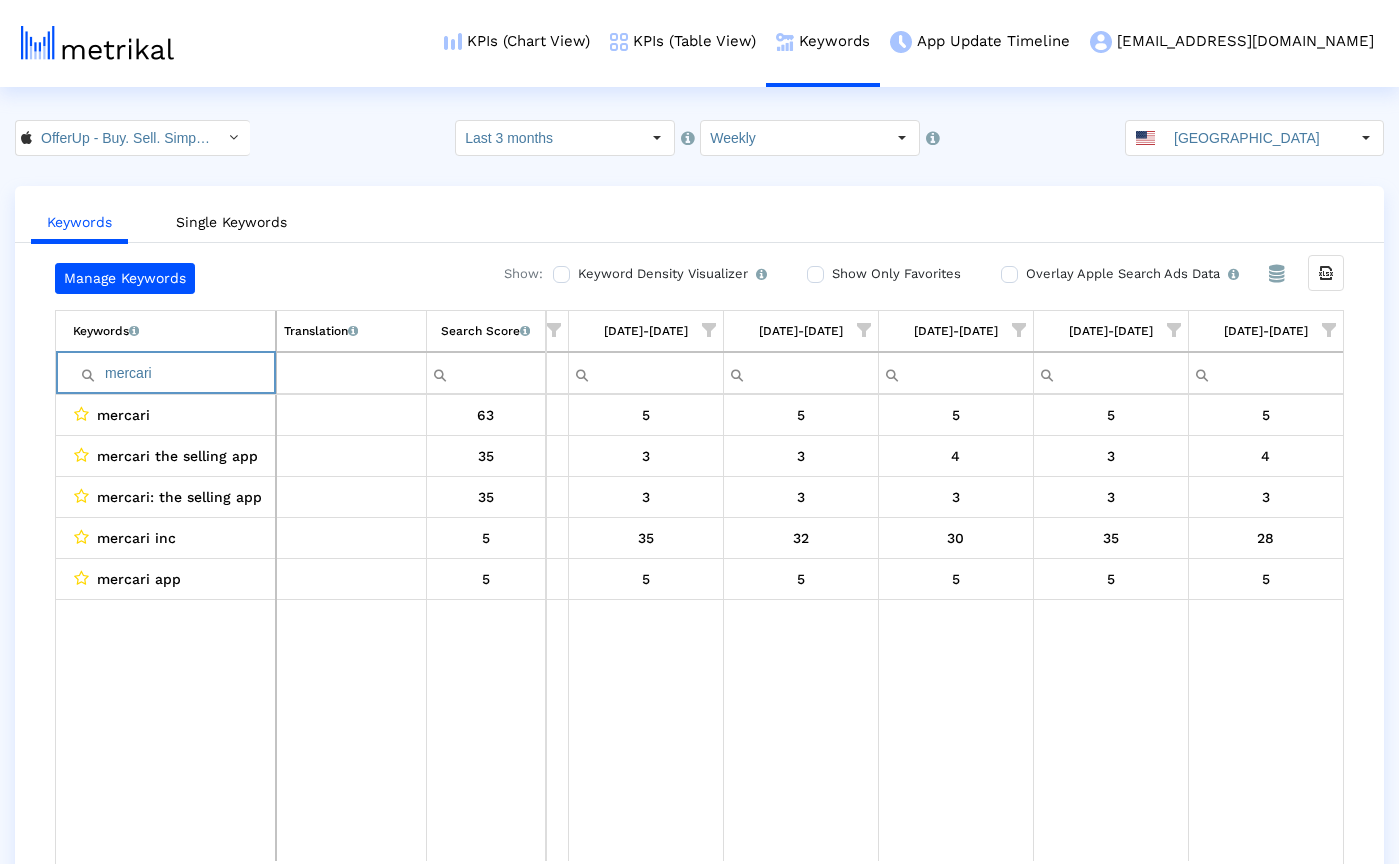 paste on "craigslist" 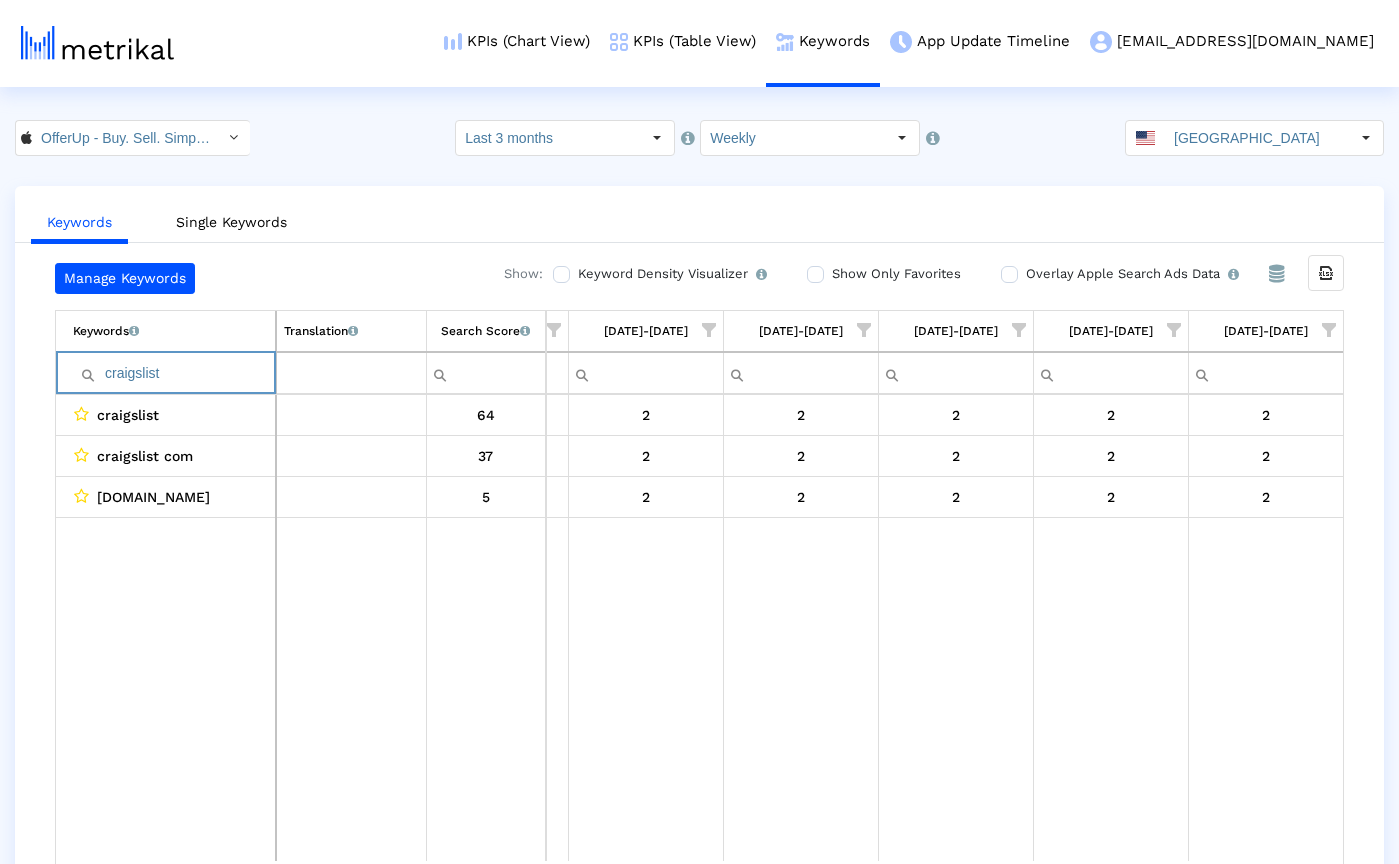 paste on "marketplace" 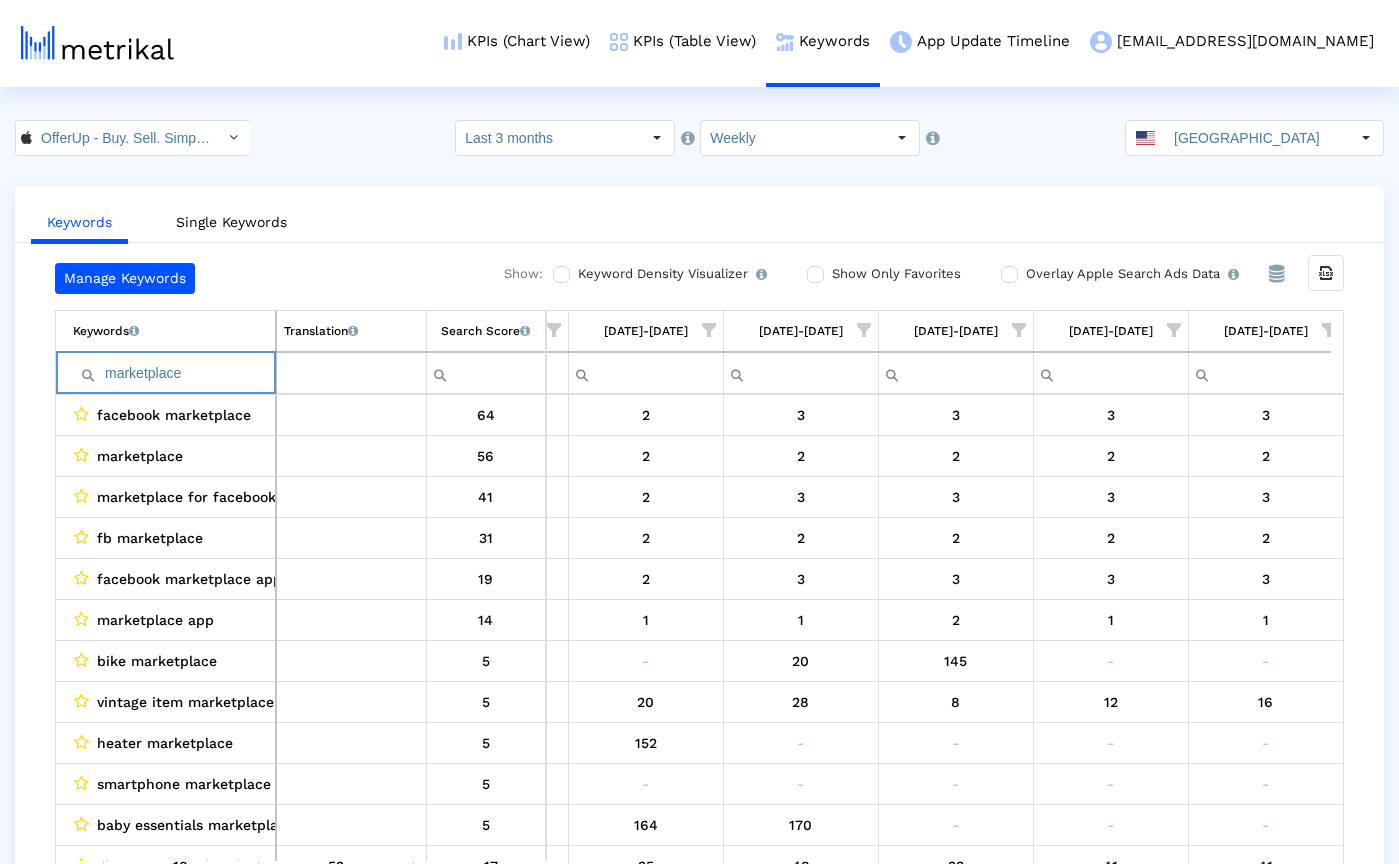 paste on "letgo" 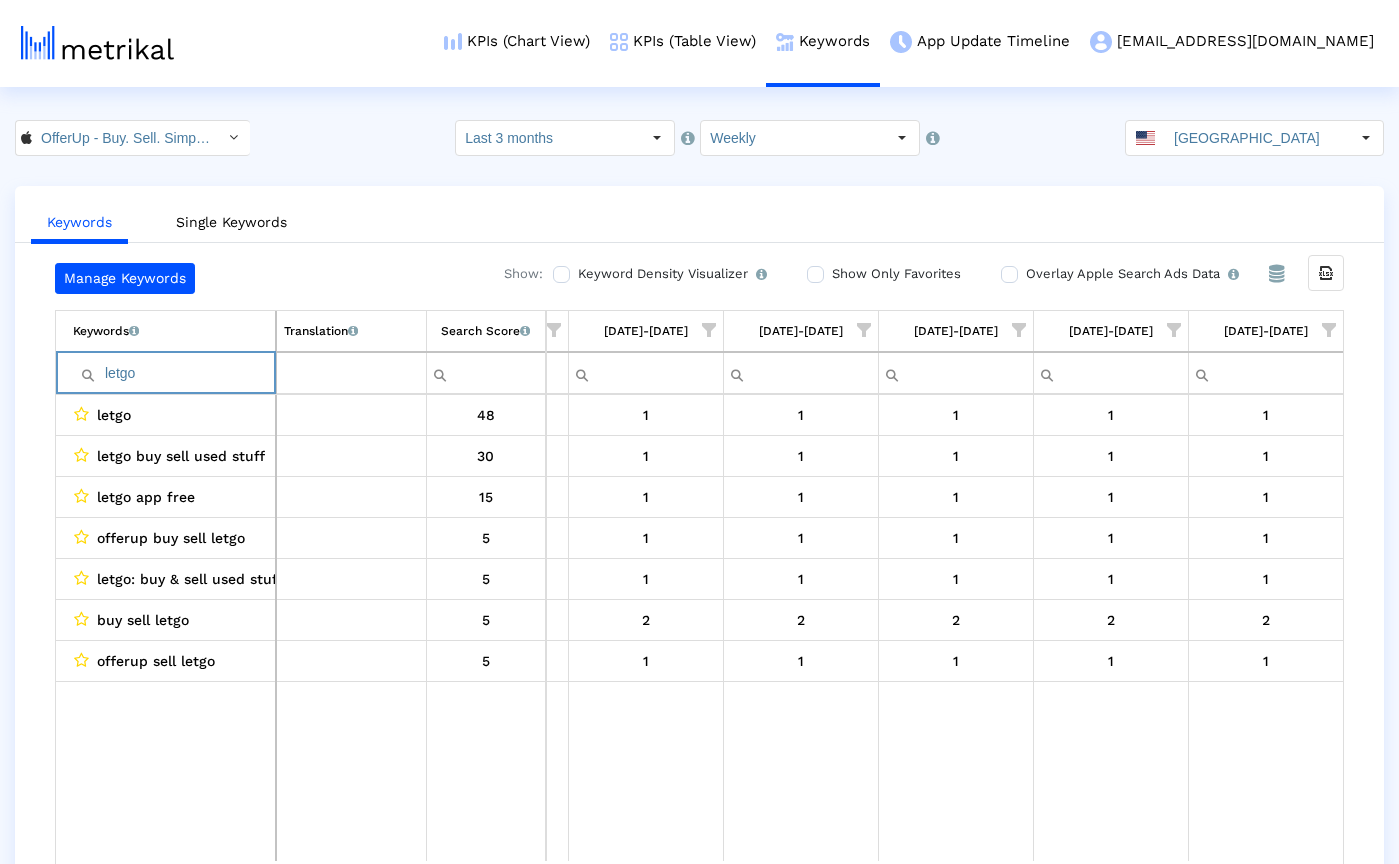 paste on "sell" 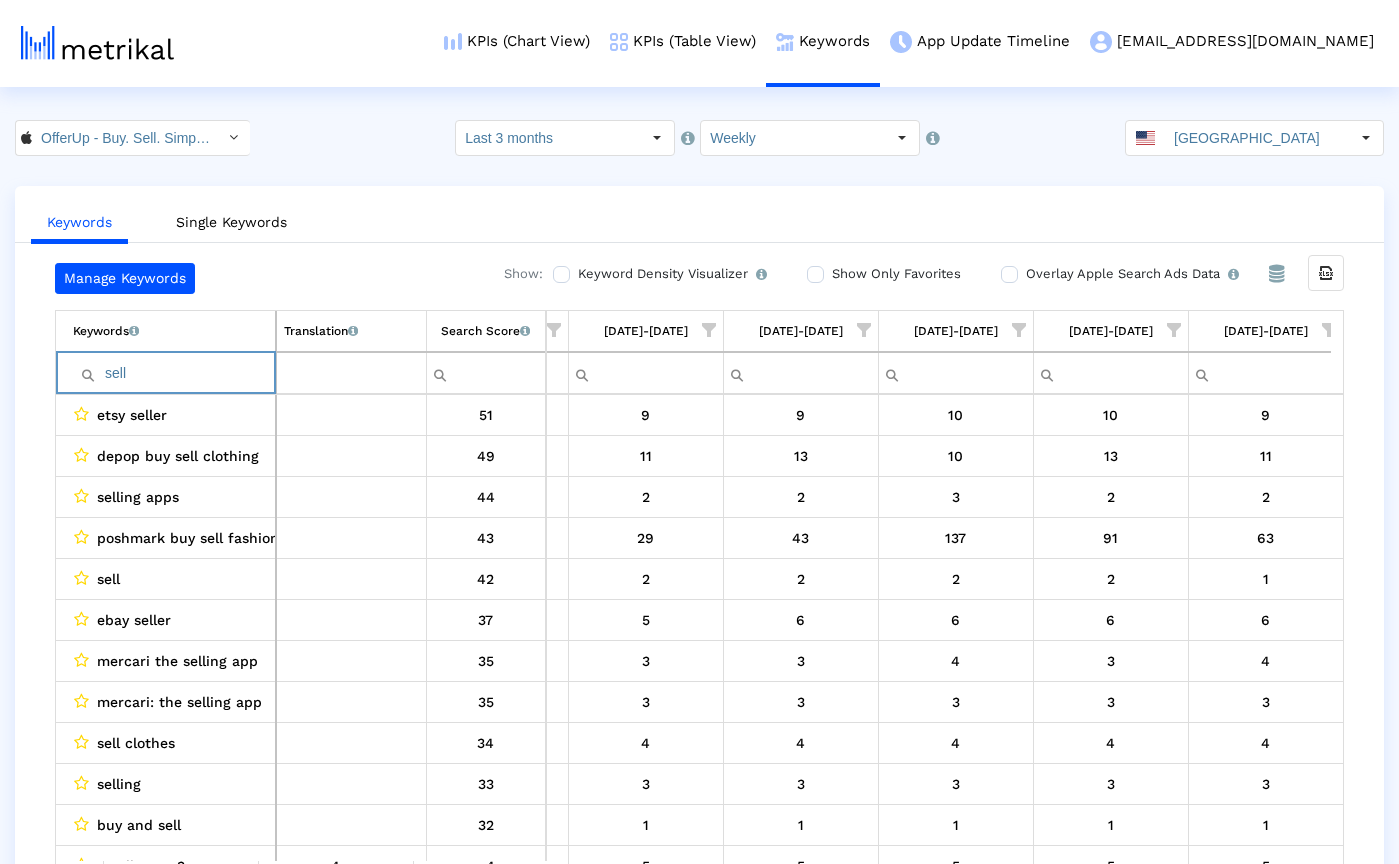 paste on "thredup" 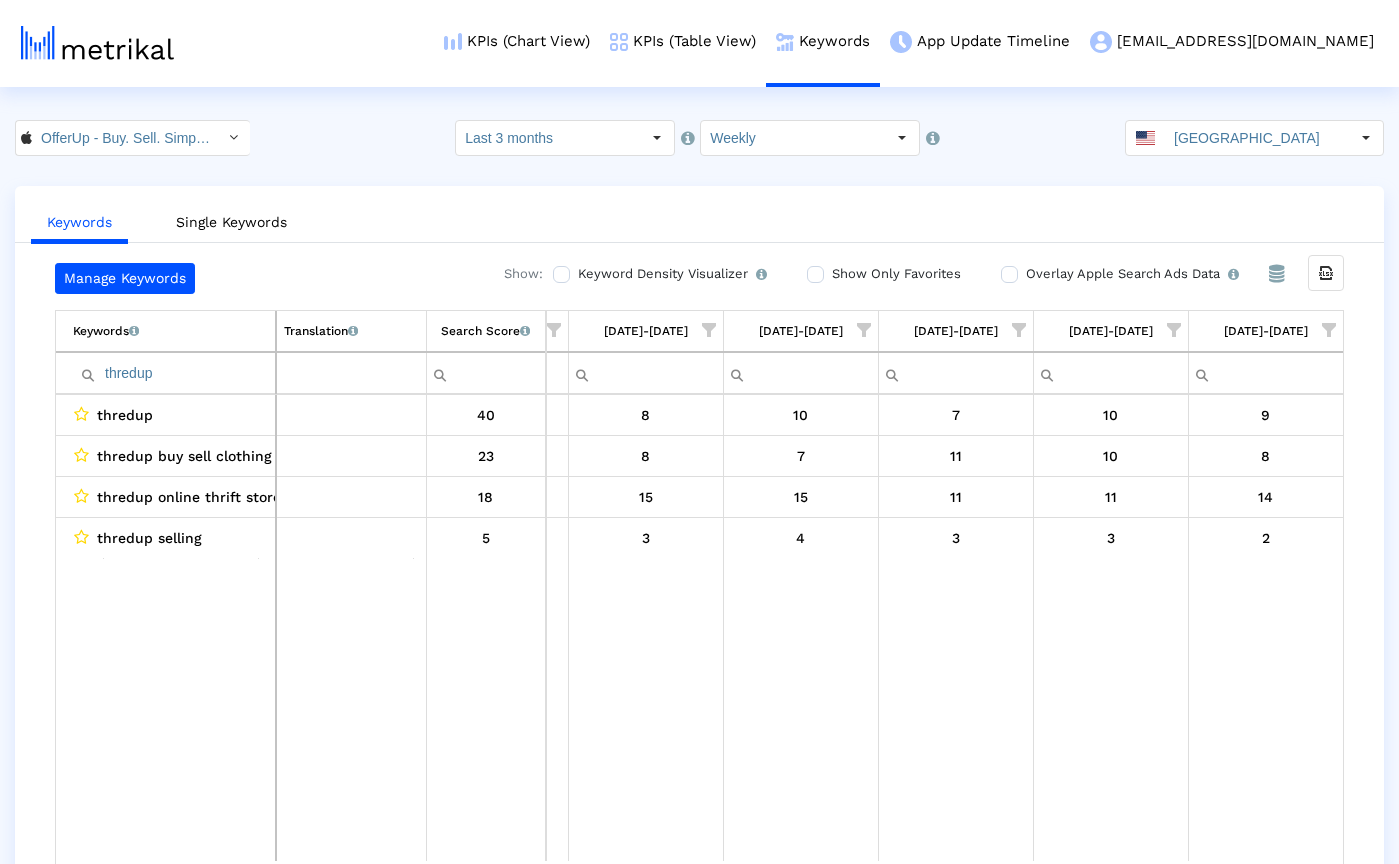 click on "OfferUp - Buy. Sell. Simple. < 468996152 >  Select how far back from [DATE] you would like to view the data below.  Last 3 months  Select how would like to group the data below.  Weekly [GEOGRAPHIC_DATA]" 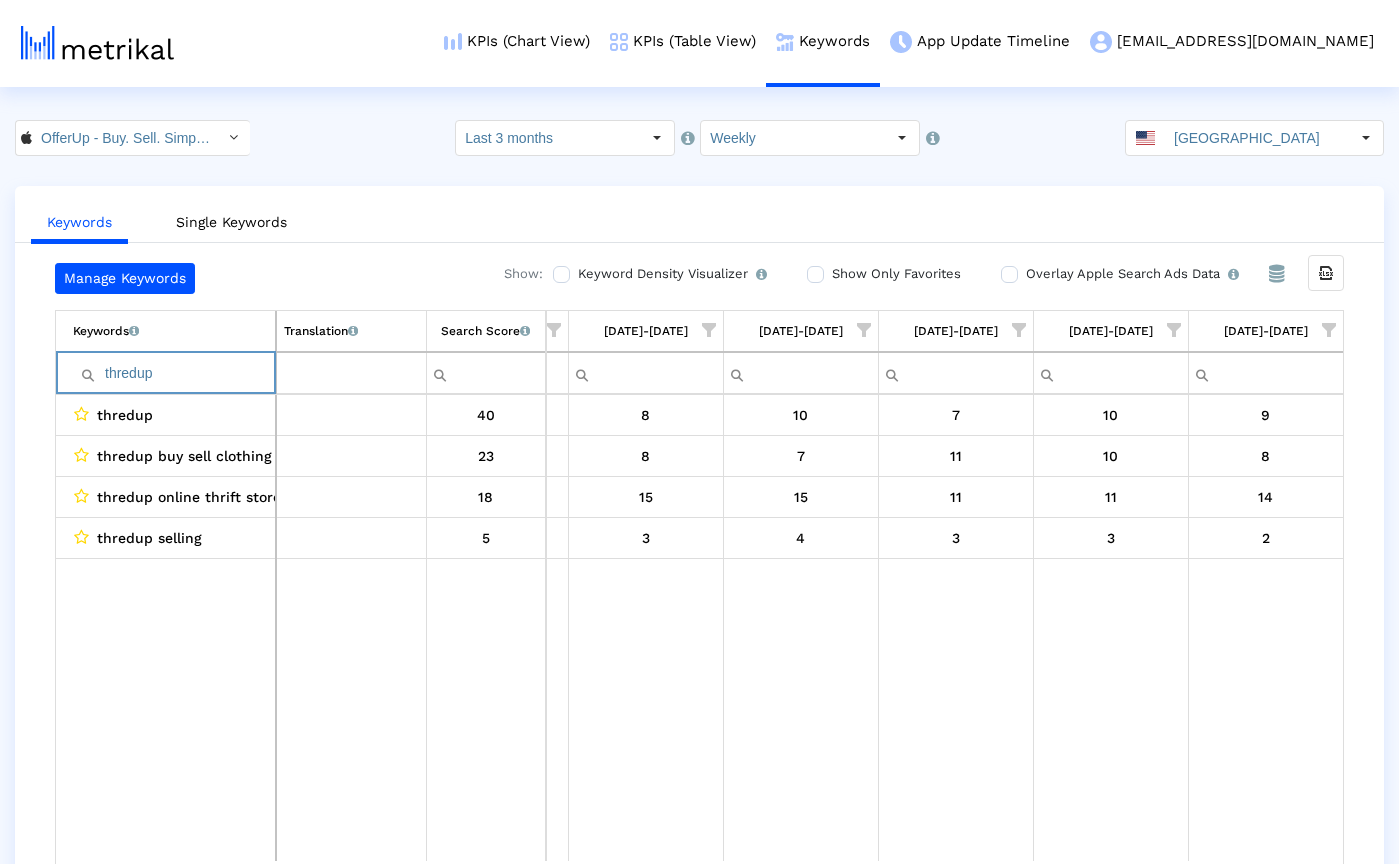 click on "thredup" at bounding box center (174, 373) 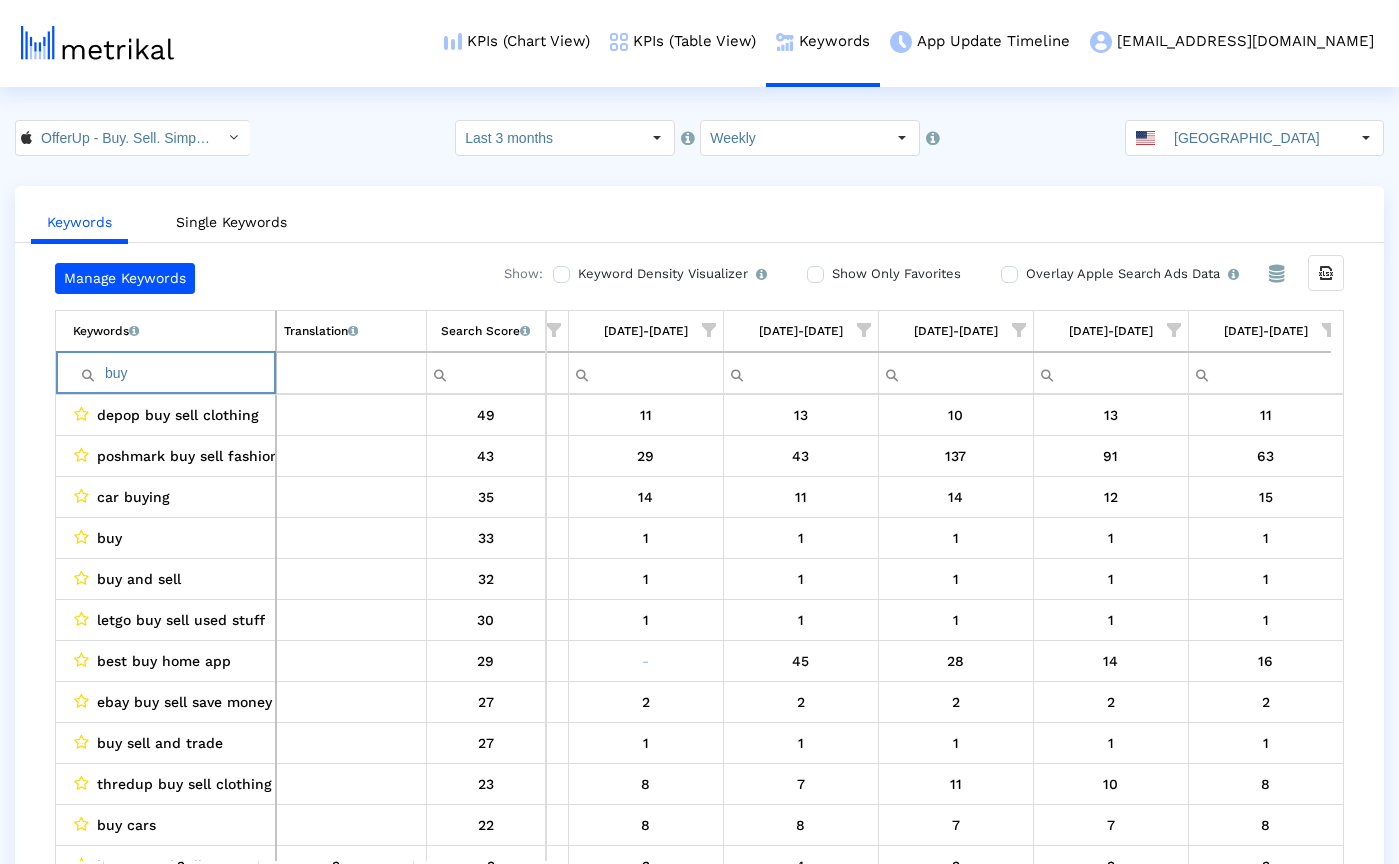 type on "buy" 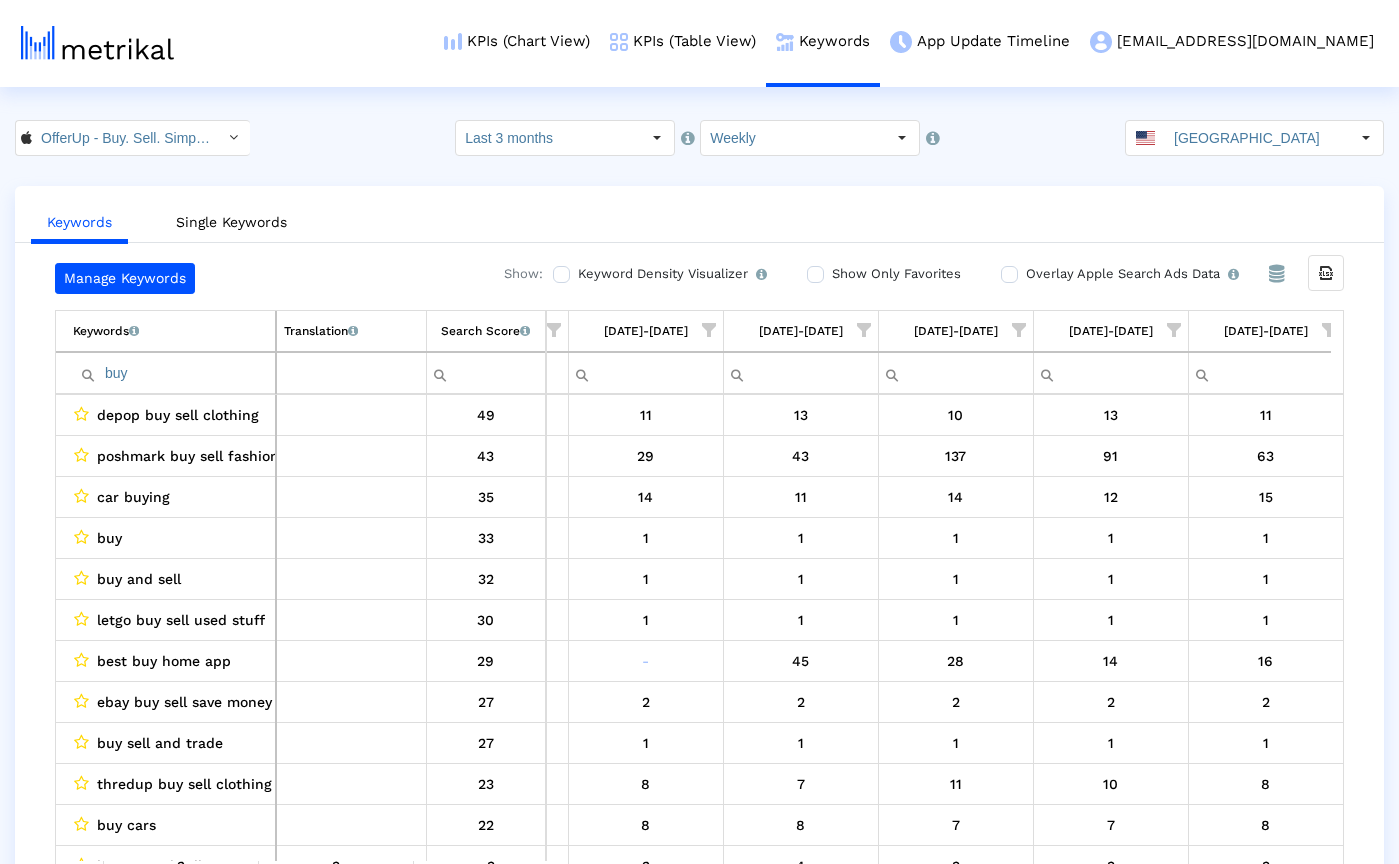 click on "OfferUp - Buy. Sell. Simple. < 468996152 >  Select how far back from [DATE] you would like to view the data below.  Last 3 months  Select how would like to group the data below.  Weekly [GEOGRAPHIC_DATA]" 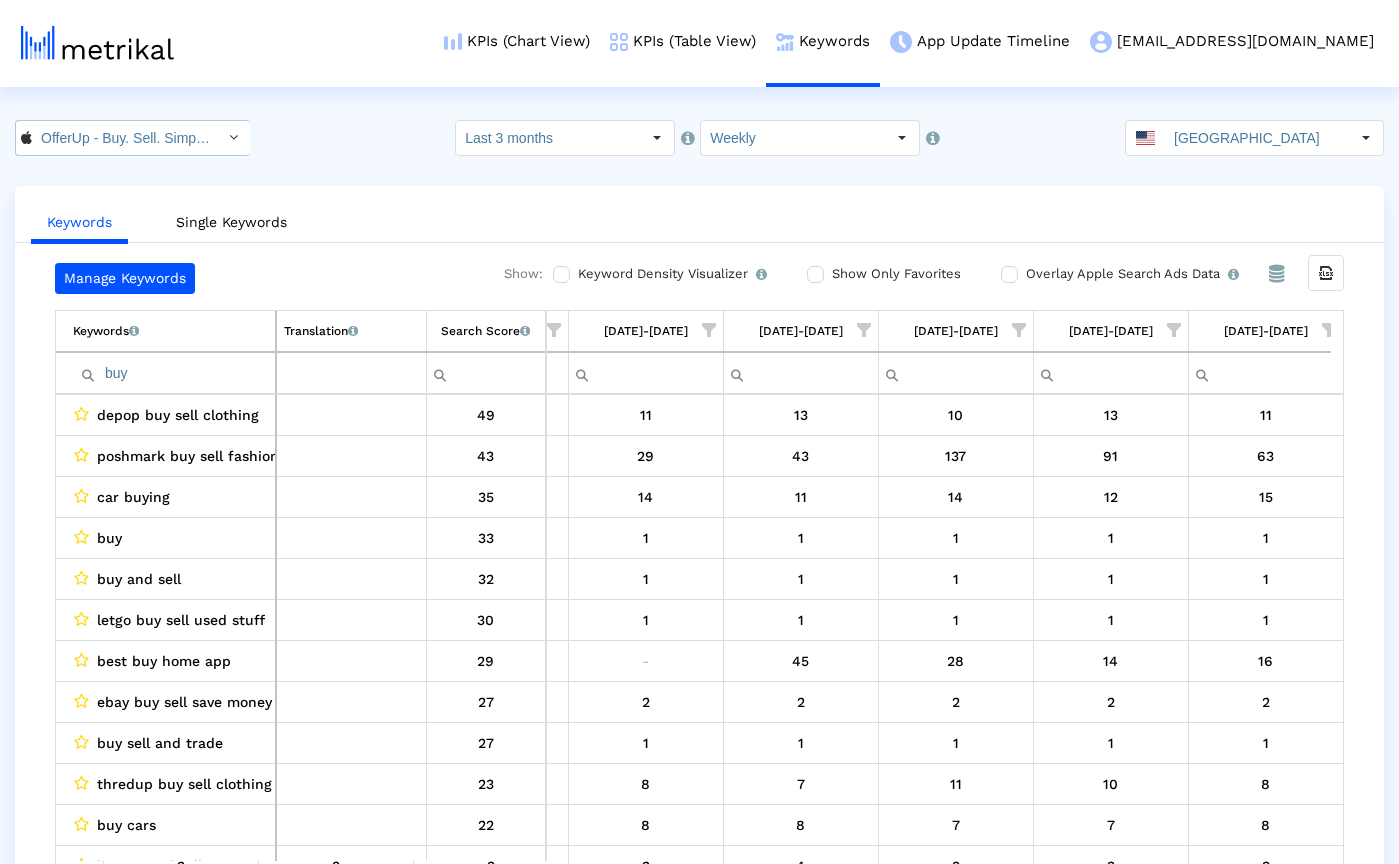 click on "OfferUp - Buy. Sell. Simple. < 468996152 >" 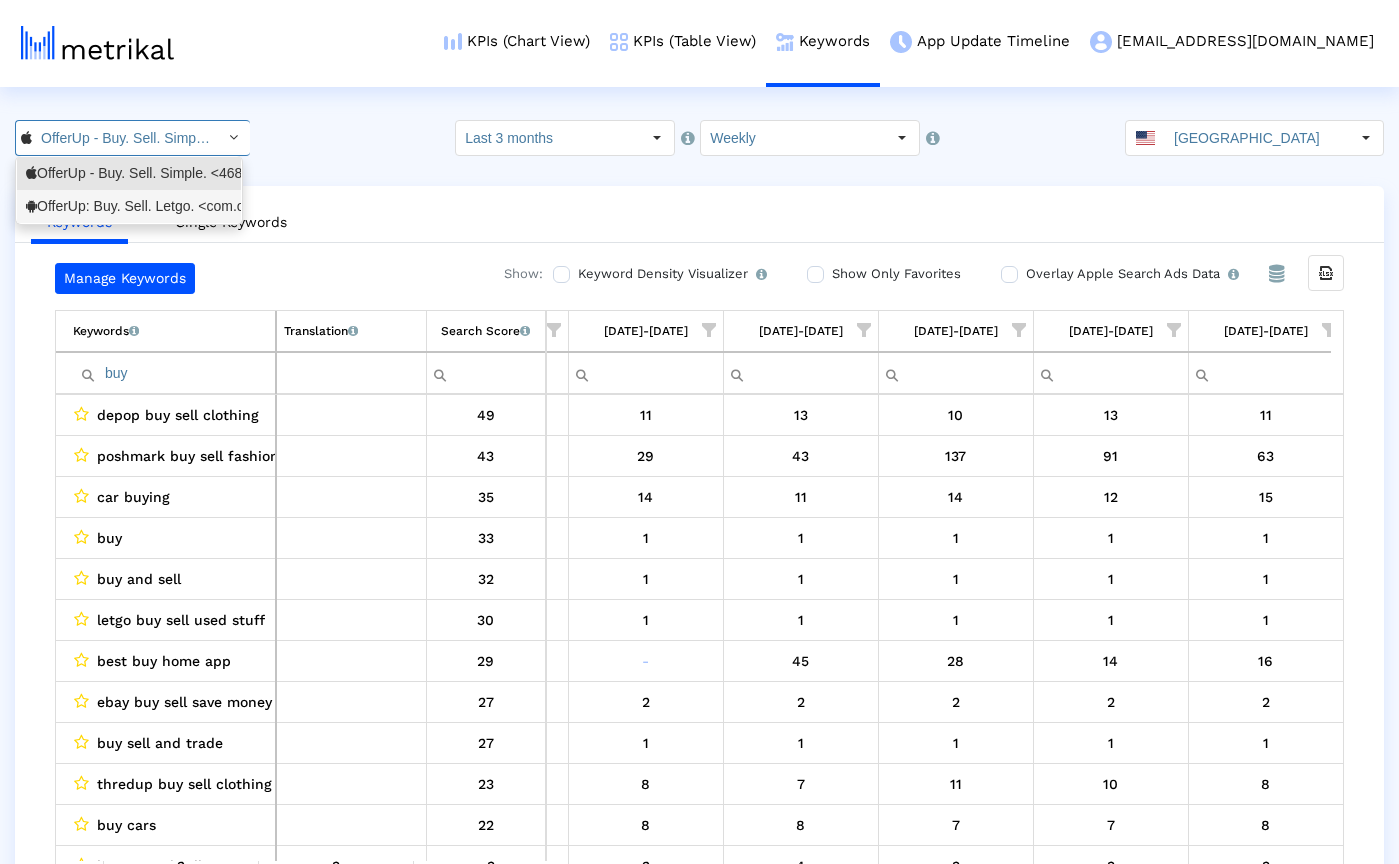 click on "OfferUp: Buy. Sell. Letgo. <com.offerup>" at bounding box center [129, 206] 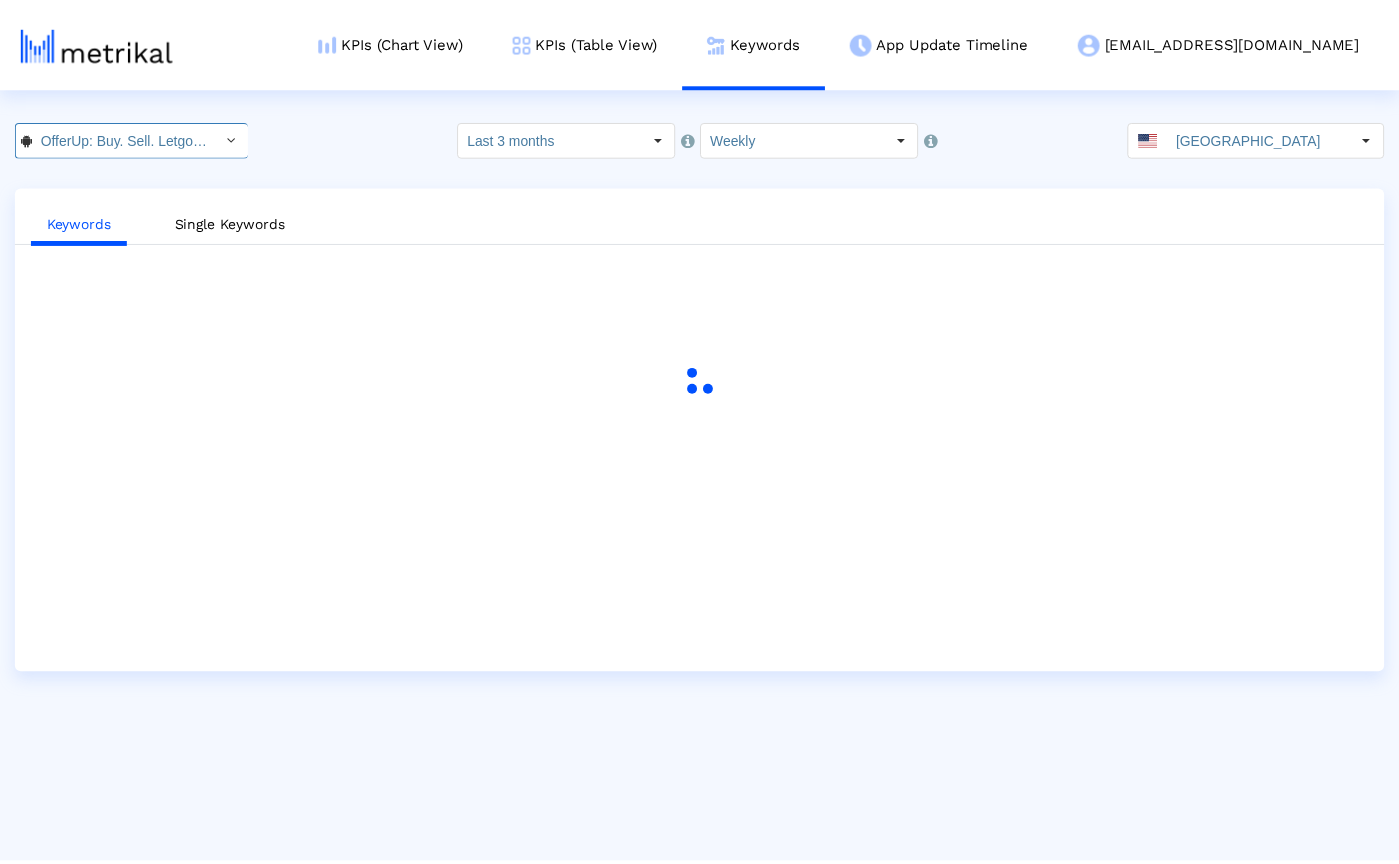 scroll, scrollTop: 0, scrollLeft: 102, axis: horizontal 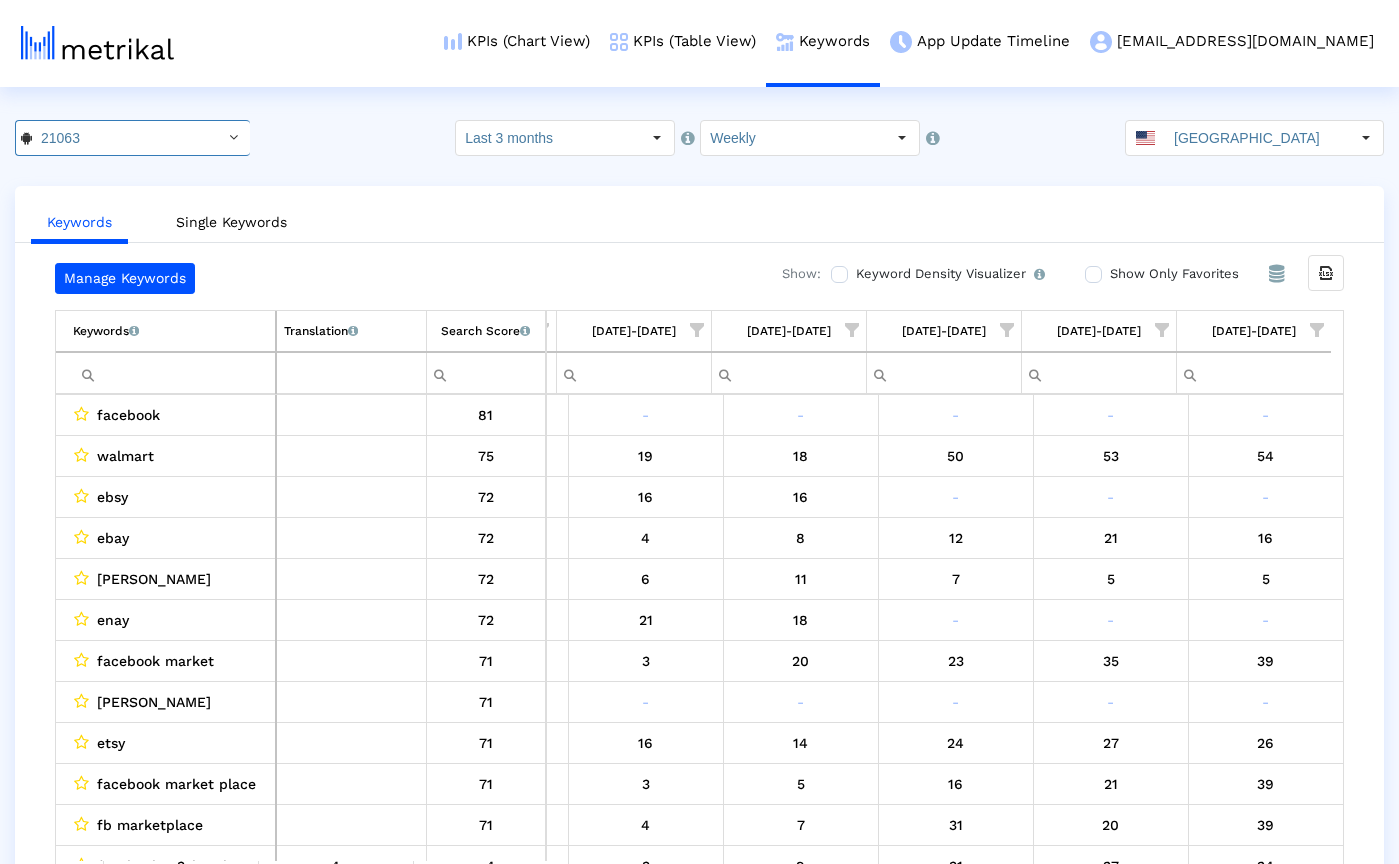 click at bounding box center [174, 373] 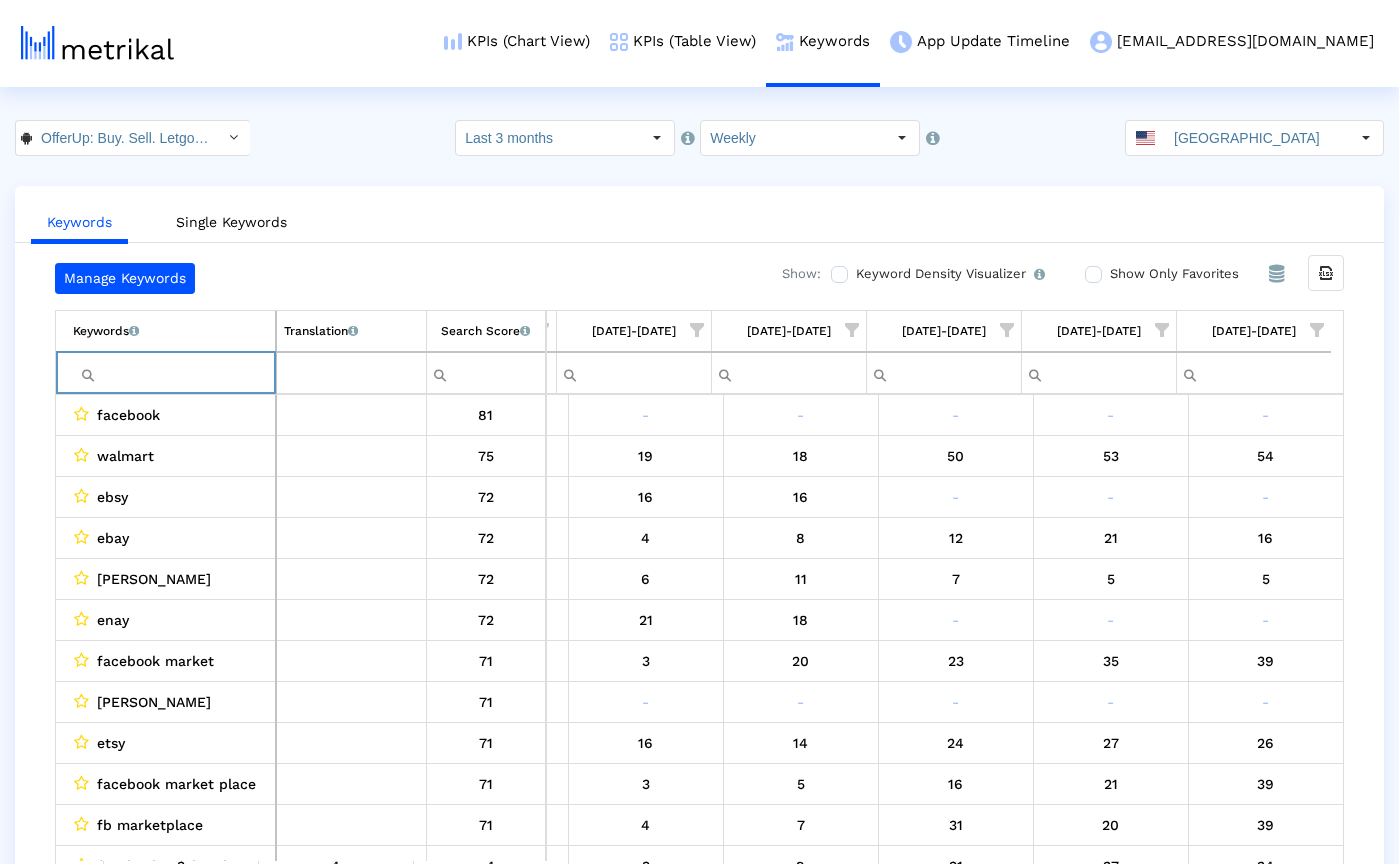 paste on "ebay" 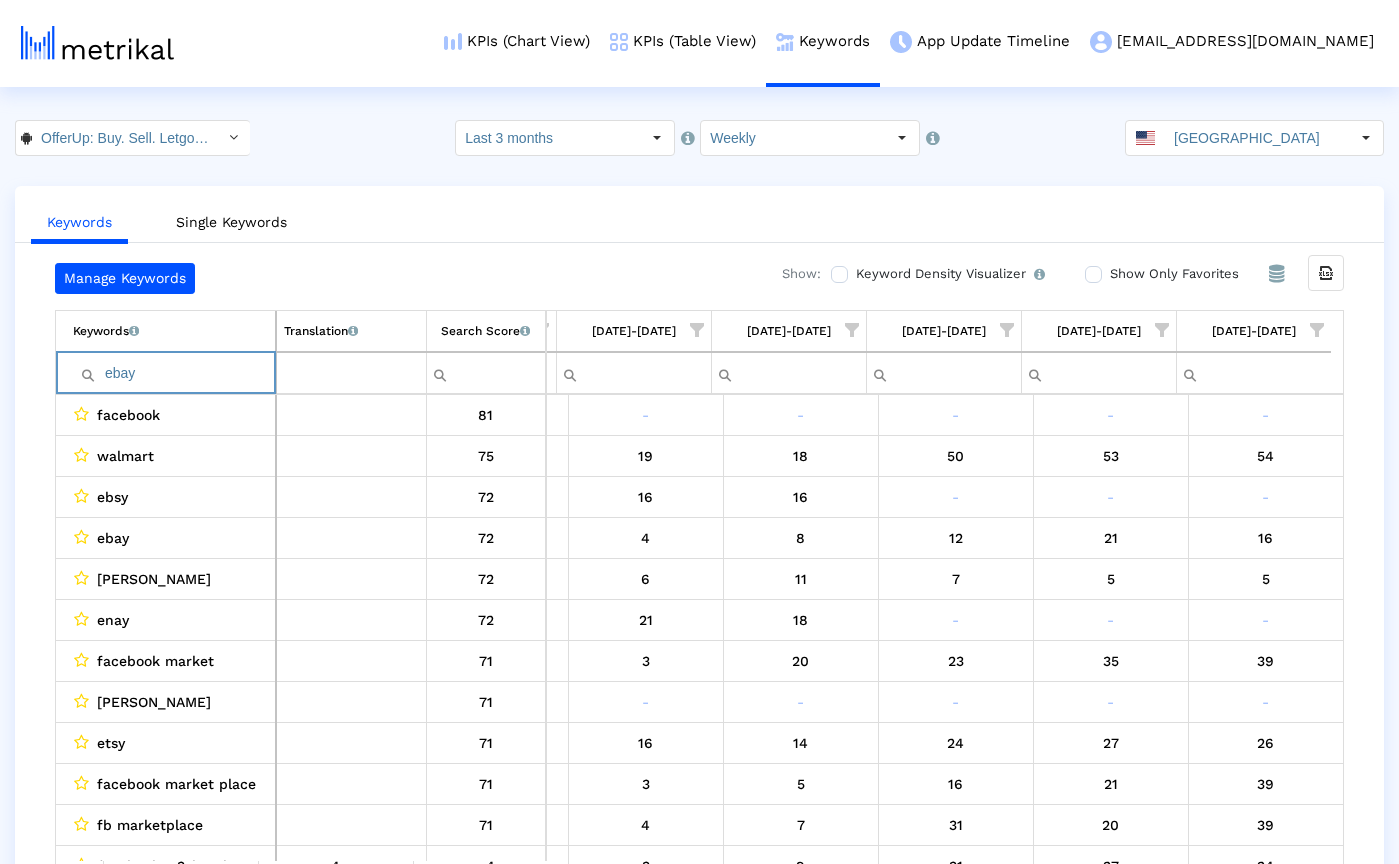scroll, scrollTop: 0, scrollLeft: 1218, axis: horizontal 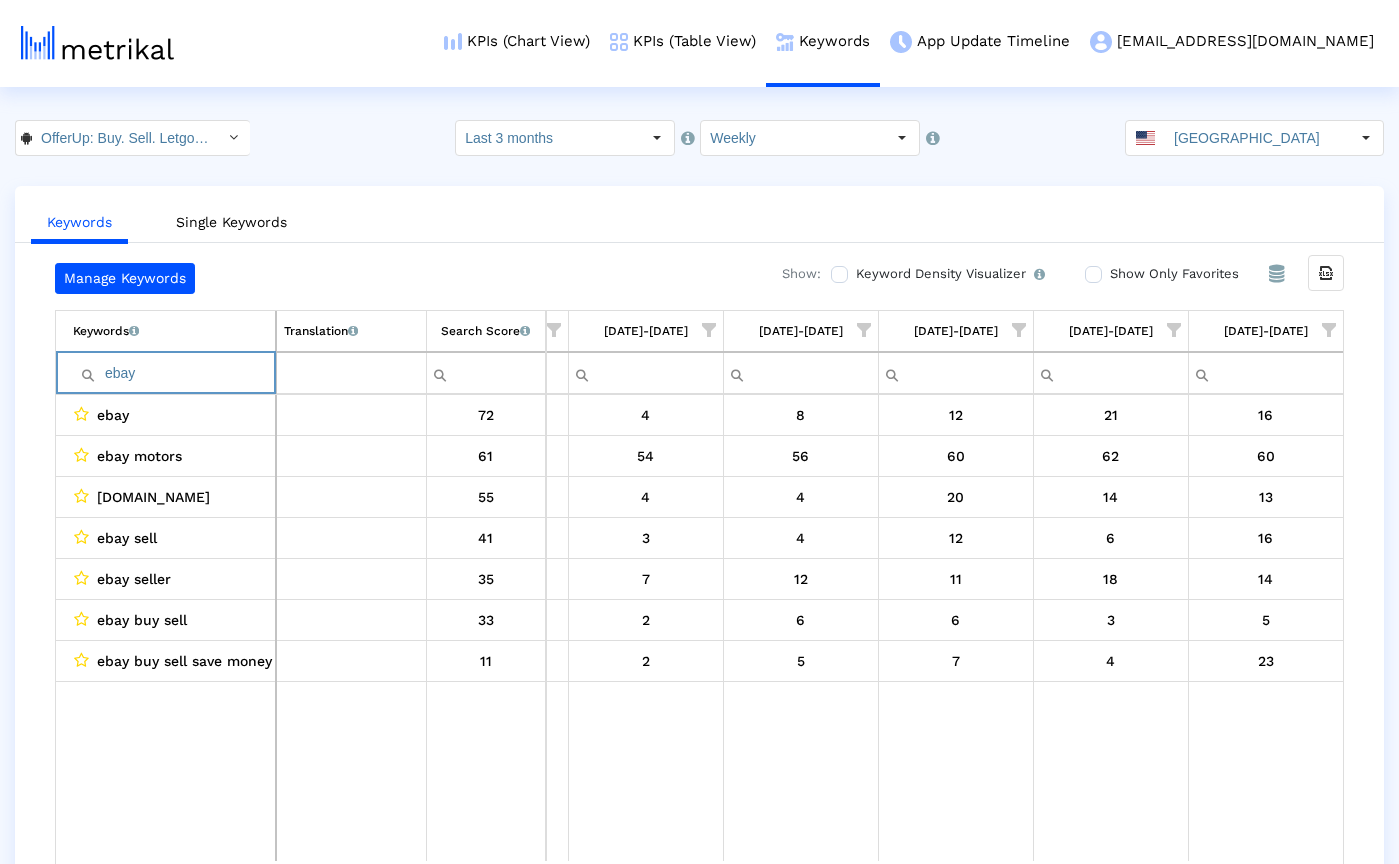 paste on "poshmark" 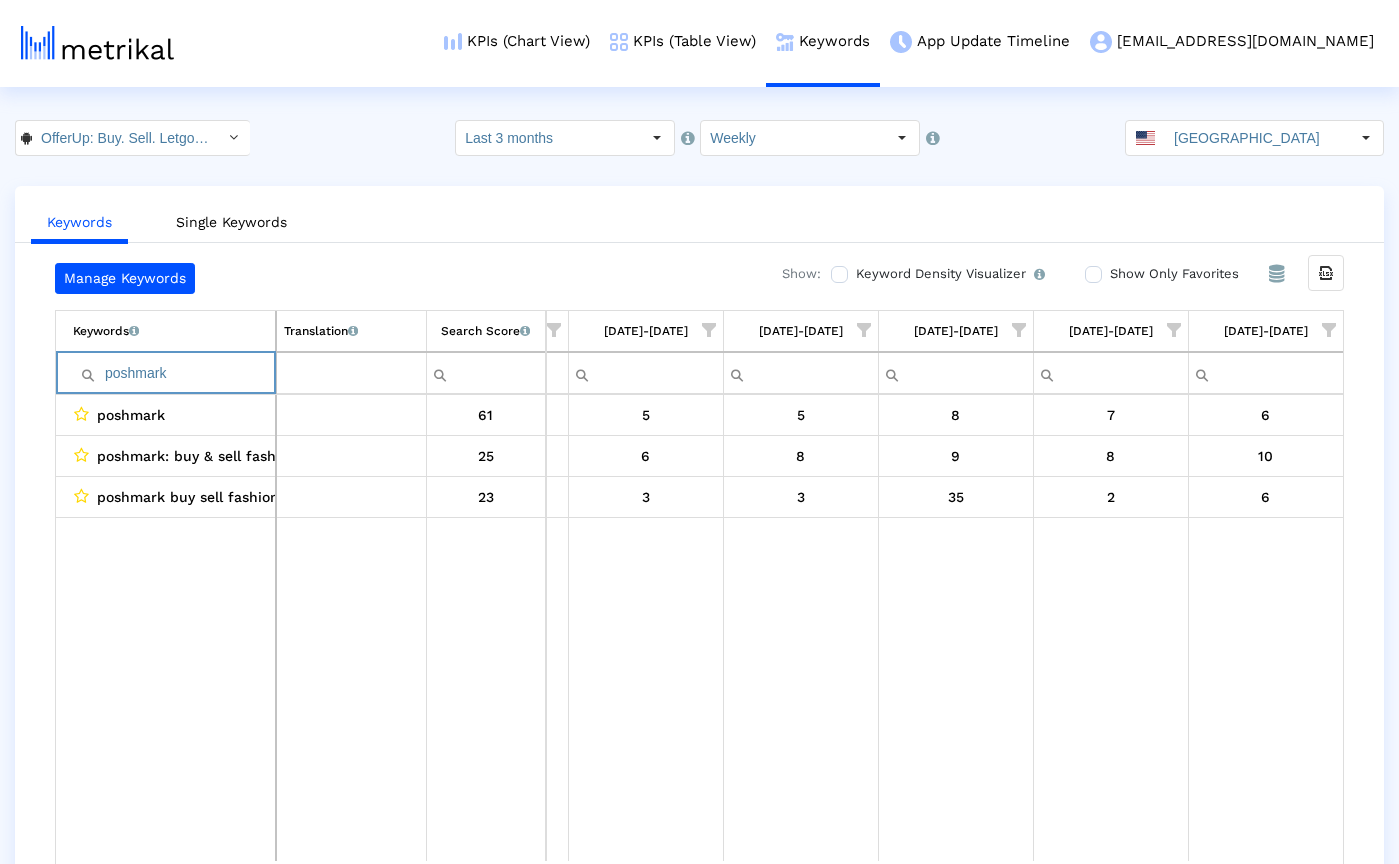 paste on "mercari" 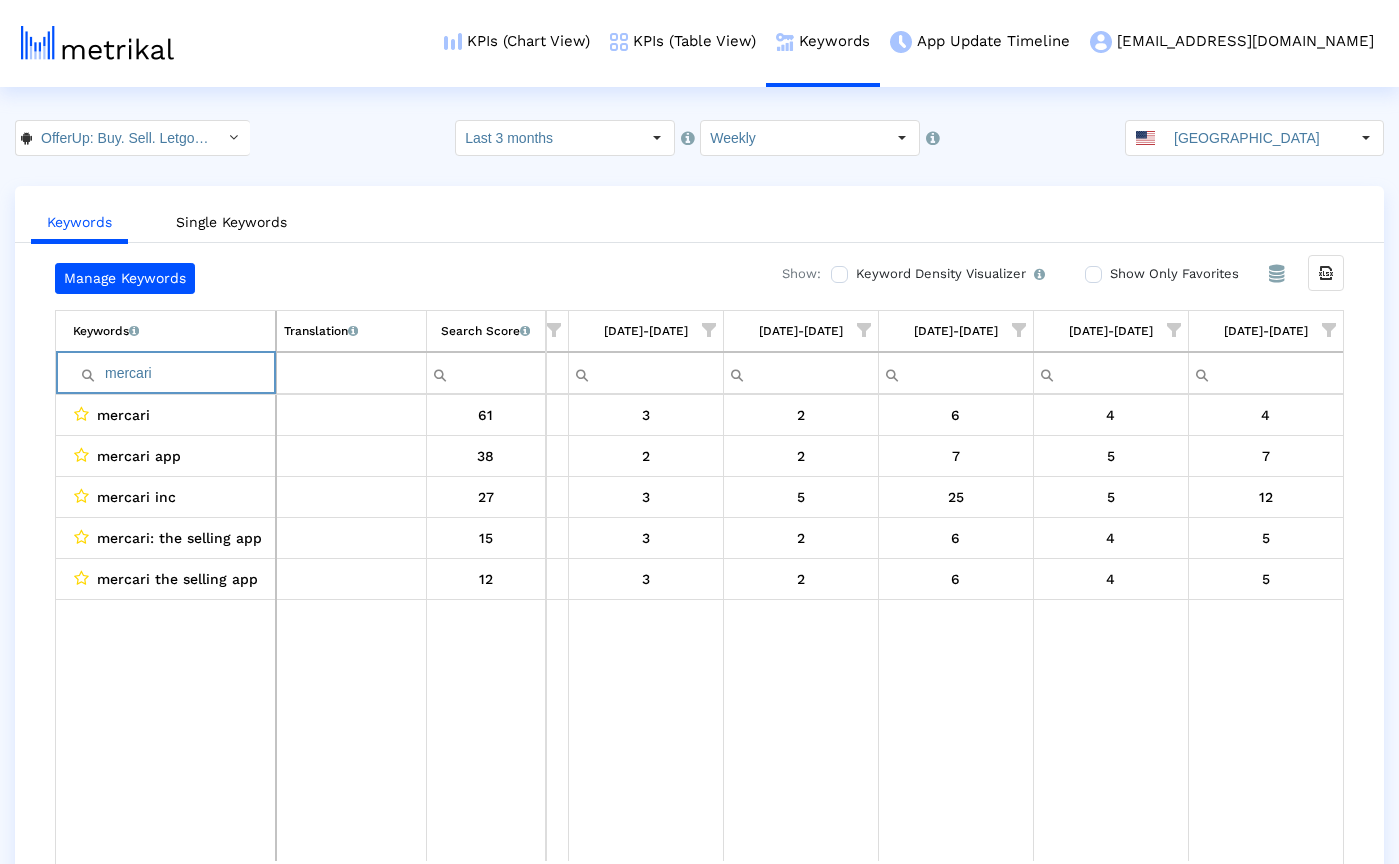 paste on "craigslist" 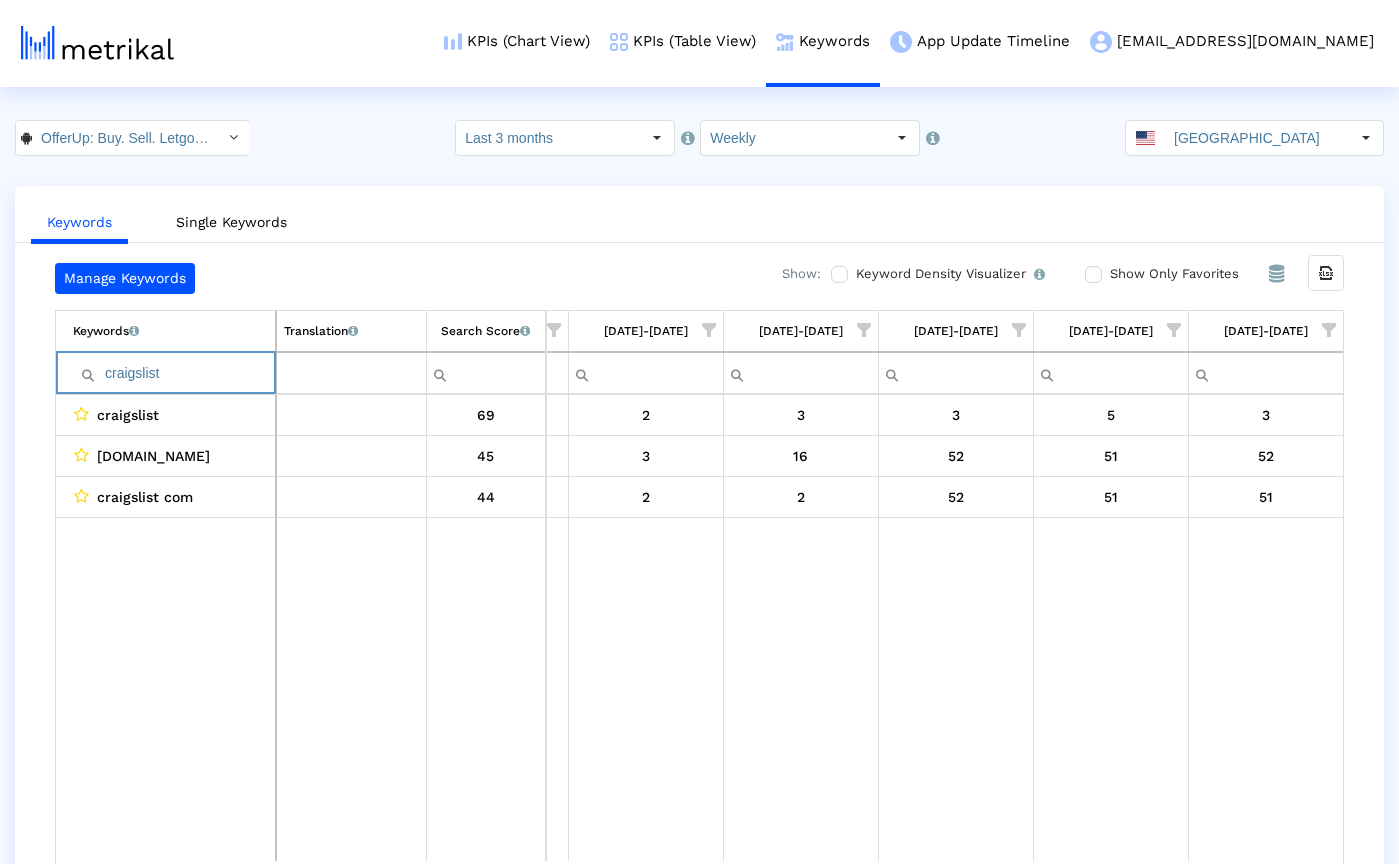 paste on "marketplace" 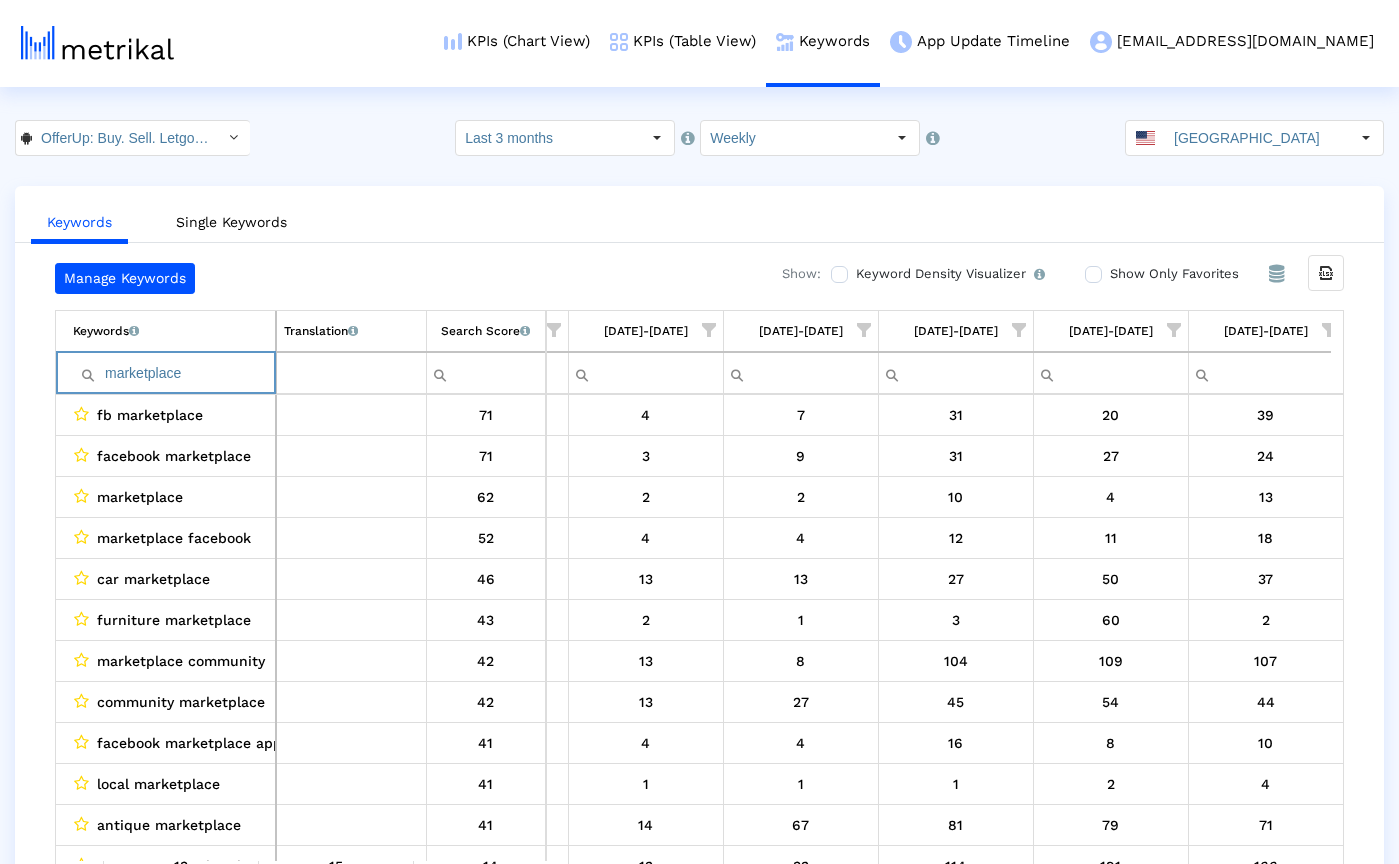 paste on "sell" 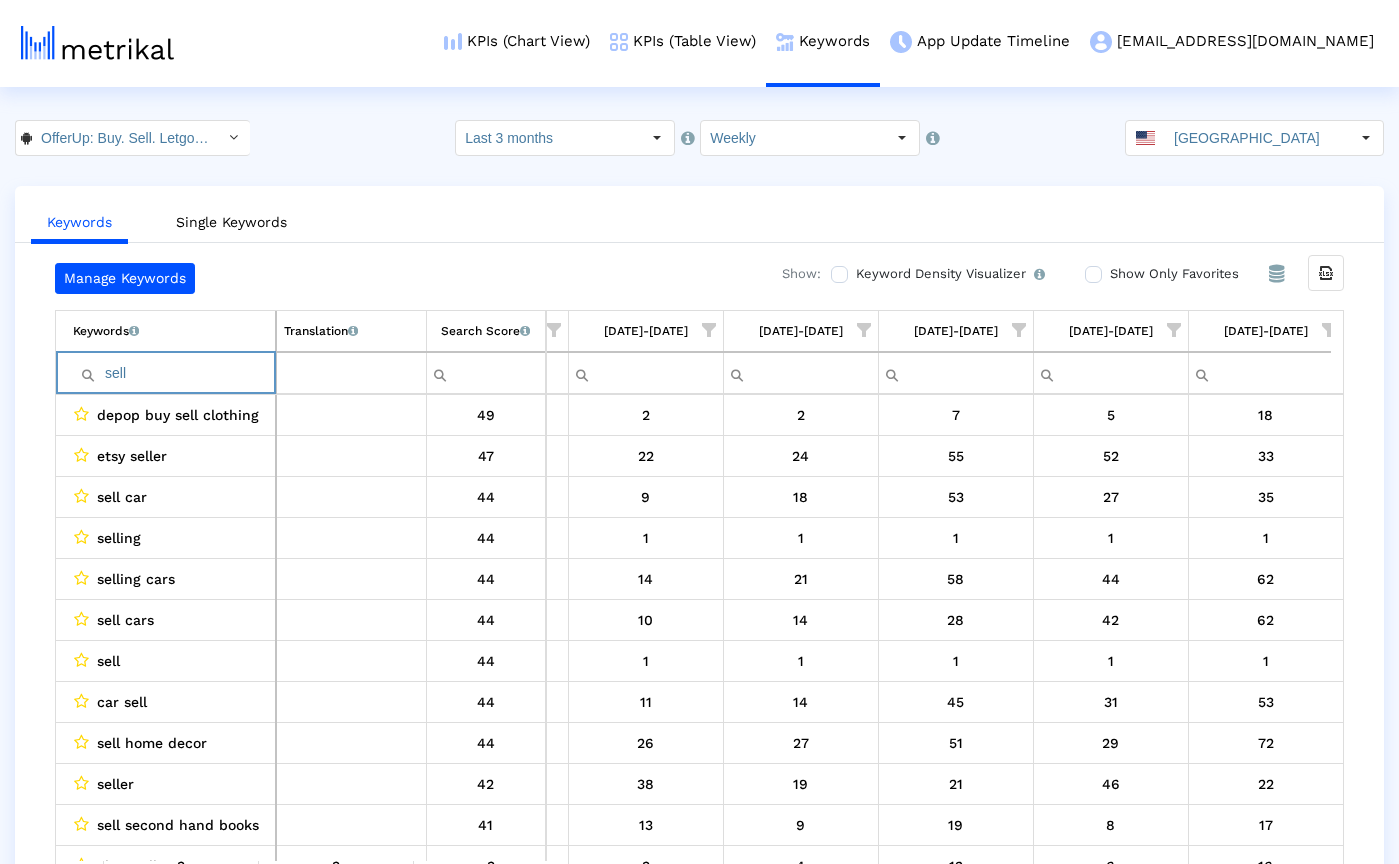 paste on "letgo" 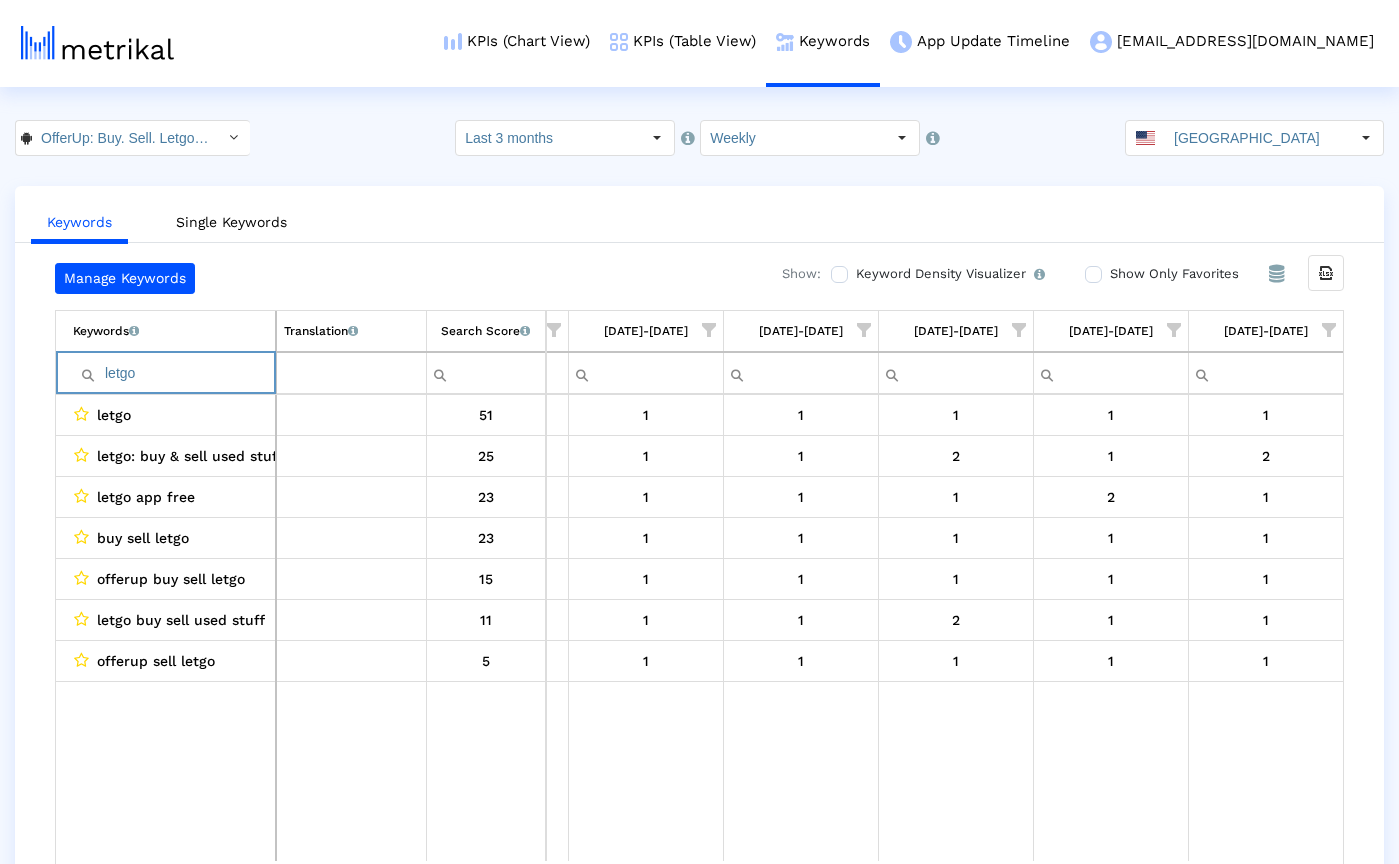 paste on "thredup" 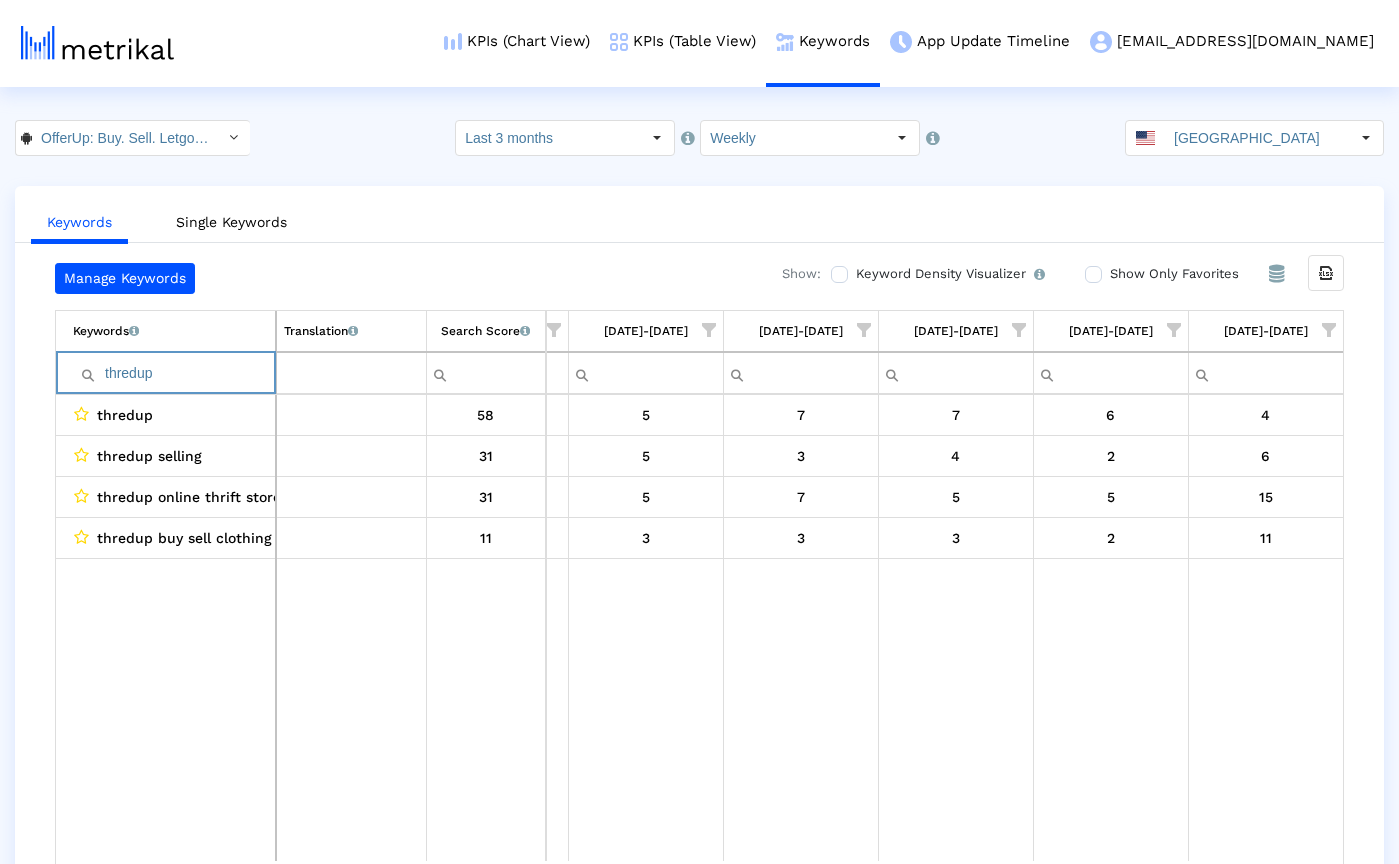 paste on "buy" 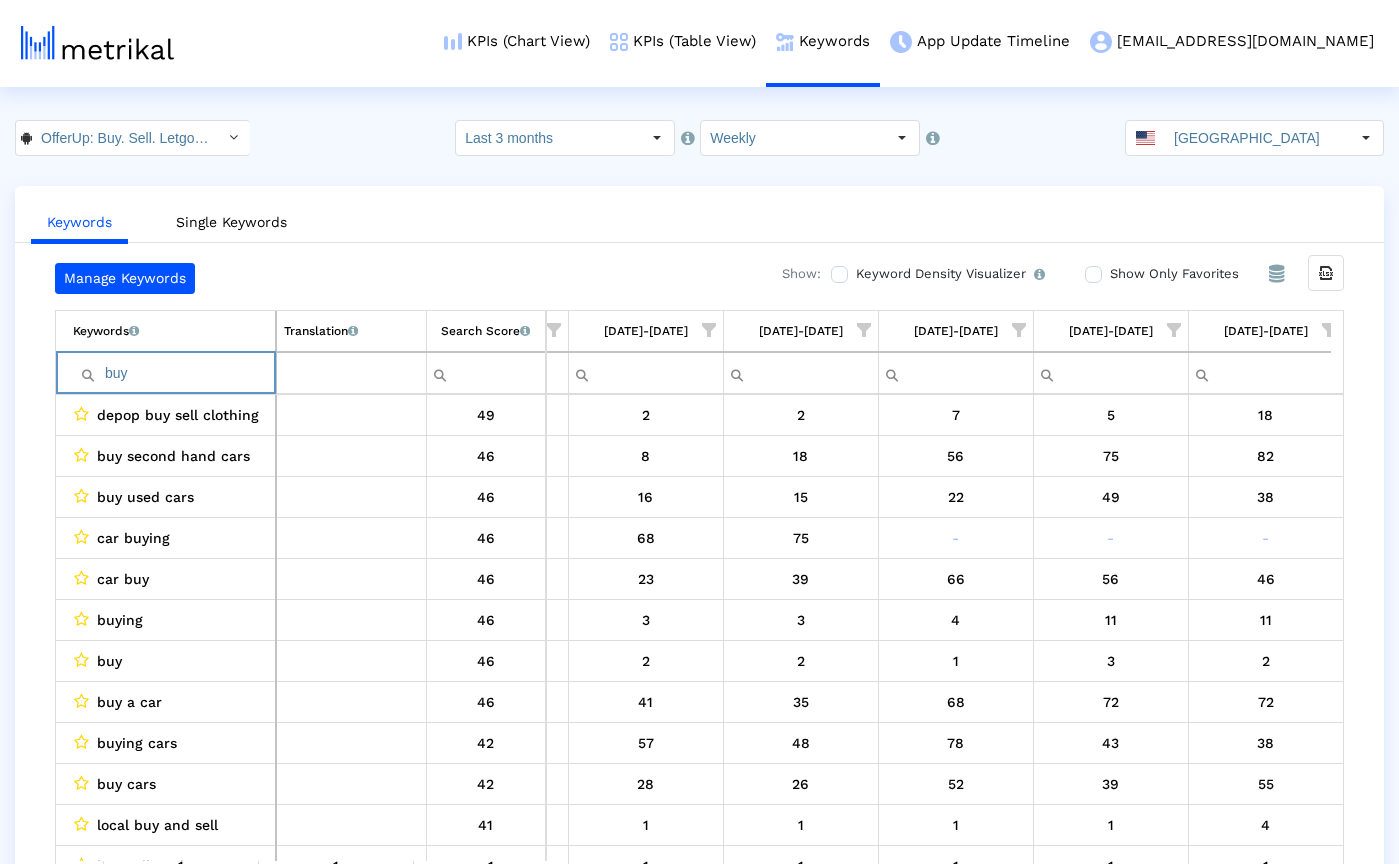 paste on "recommerce" 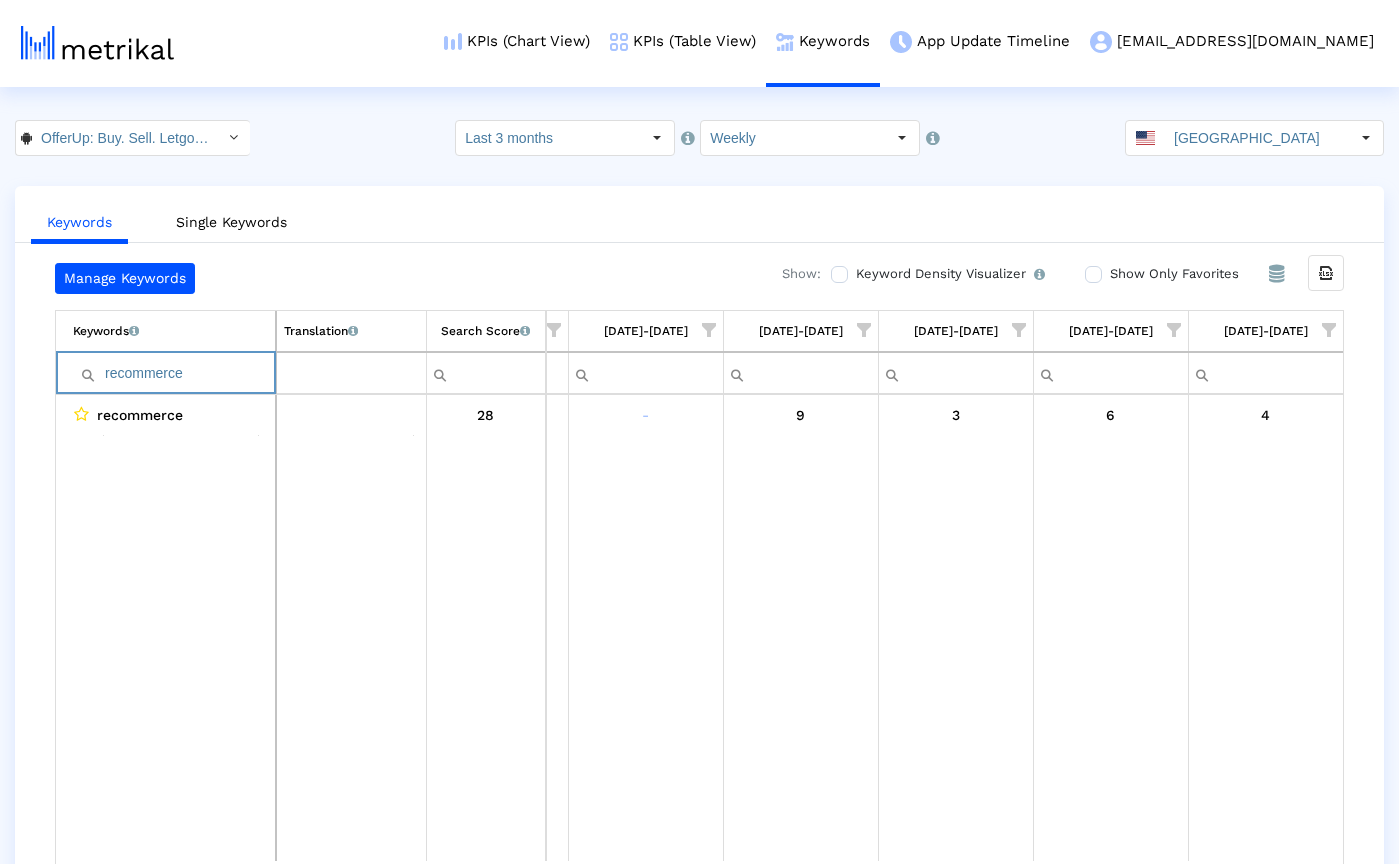 type on "recommerce" 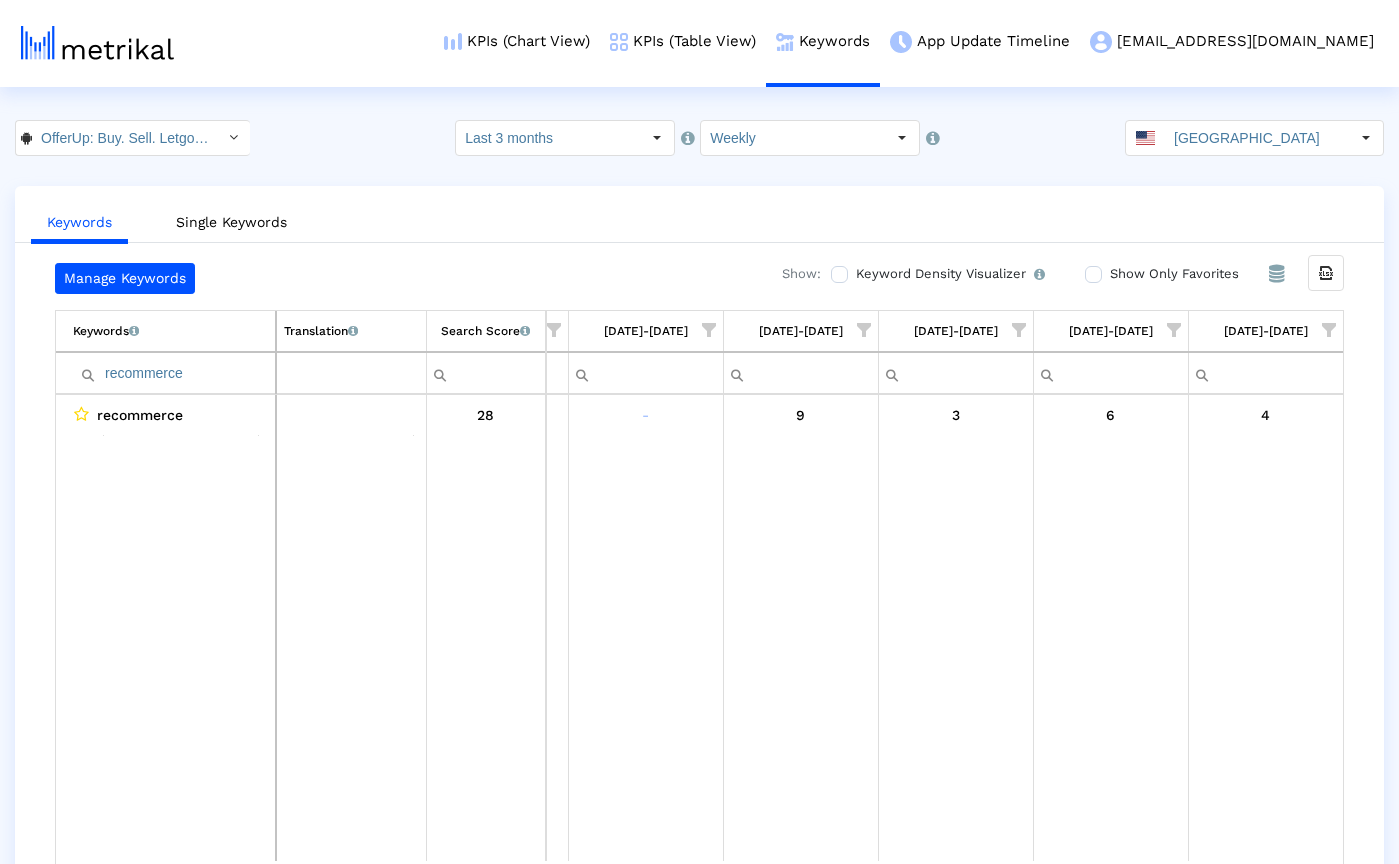 click on "OfferUp: Buy. Sell. Letgo. < com.offerup > Pull down to refresh... Release to refresh... Refreshing...  OfferUp - Buy. Sell. Simple. <468996152>   OfferUp: Buy. Sell. Letgo. <com.offerup>  Loading...  Select how far back from [DATE] you would like to view the data below.  Last 3 months  Select how would like to group the data below.  Weekly [GEOGRAPHIC_DATA]" 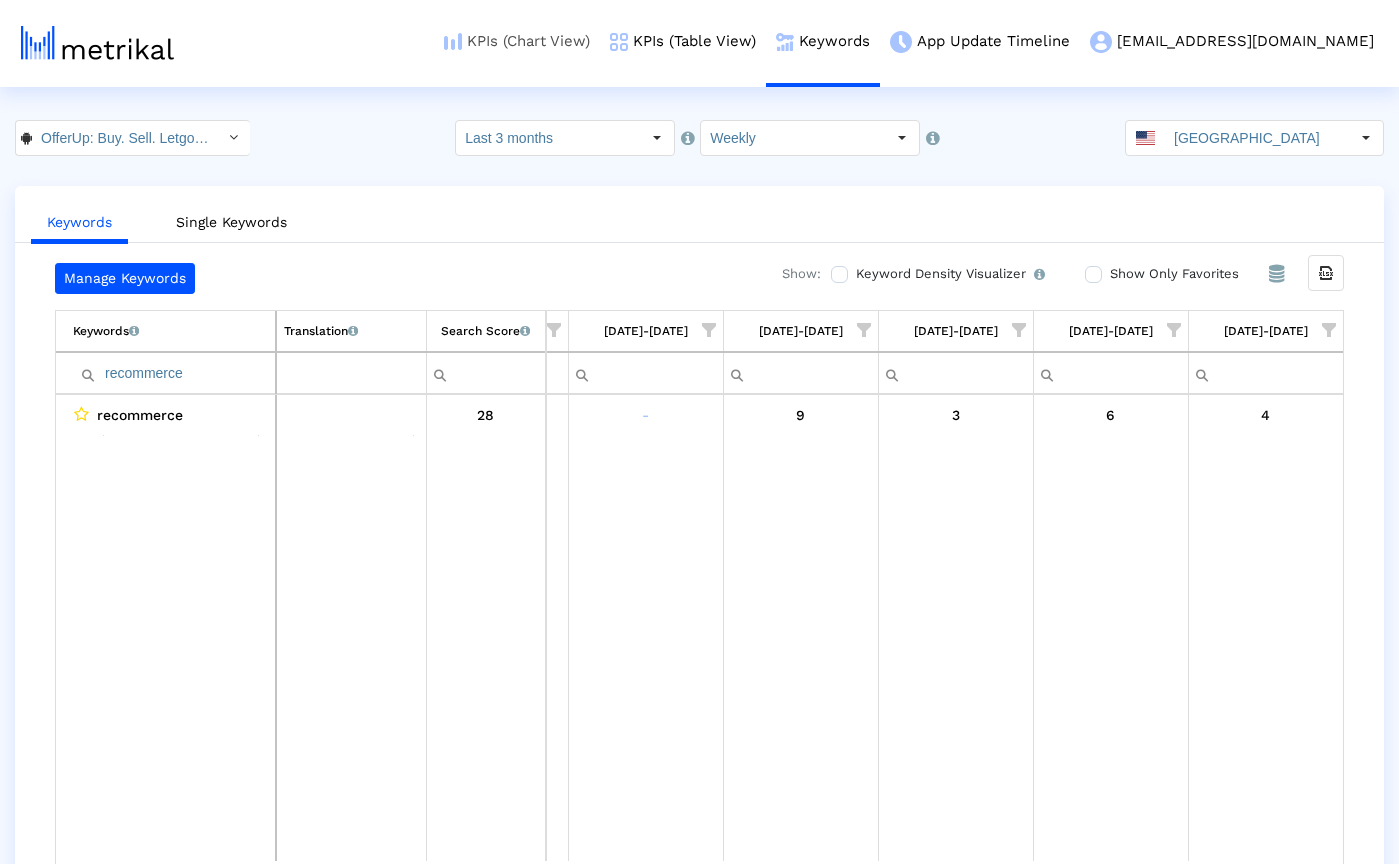click on "KPIs (Chart View)" at bounding box center (517, 41) 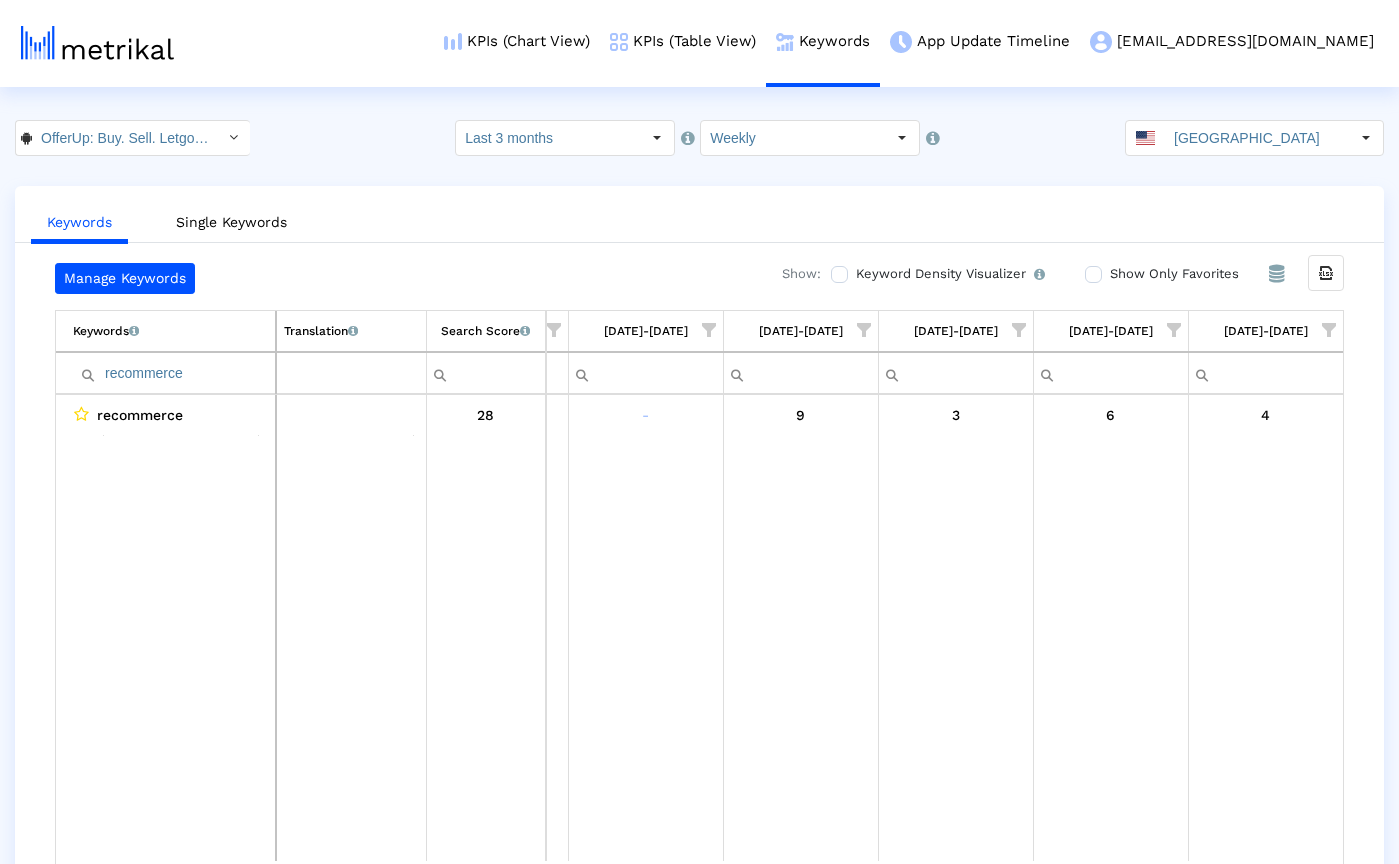 click on "OfferUp: Buy. Sell. Letgo. < com.offerup > Pull down to refresh... Release to refresh... Refreshing...  OfferUp - Buy. Sell. Simple. <468996152>   OfferUp: Buy. Sell. Letgo. <com.offerup>  Loading...  Select how far back from [DATE] you would like to view the data below.  Last 3 months  Select how would like to group the data below.  Weekly United States  Keywords   Single Keywords  Manage Keywords Show:  Keyword Density Visualizer   Turn this on to view where and when each keyword is being used in the App Store listing to keep track of all ASO optimizations and their direct impact on organic rankings.   Show Only Favorites   From Database Export all data  Keywords   List of keywords that are currently being tracked in Mobile Action.   Translation   English translations of all keywords that are currently being tracked.   Search Score   An estimate of relative search volume of each keyword. It is on a scale of 0 to 100, with 100 being the most searched for keywords.    Contains Does not contain Starts with" 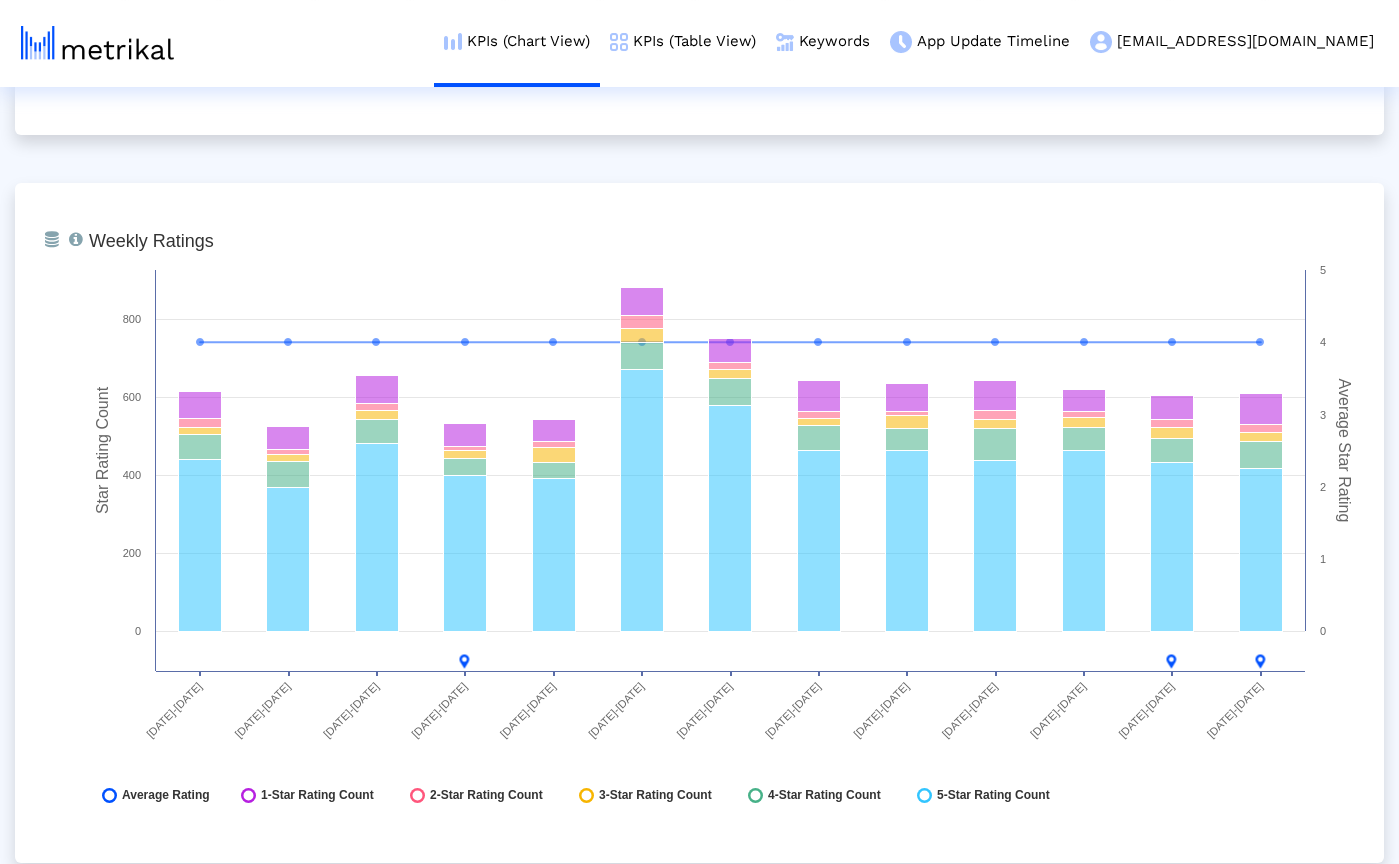 scroll, scrollTop: 2928, scrollLeft: 0, axis: vertical 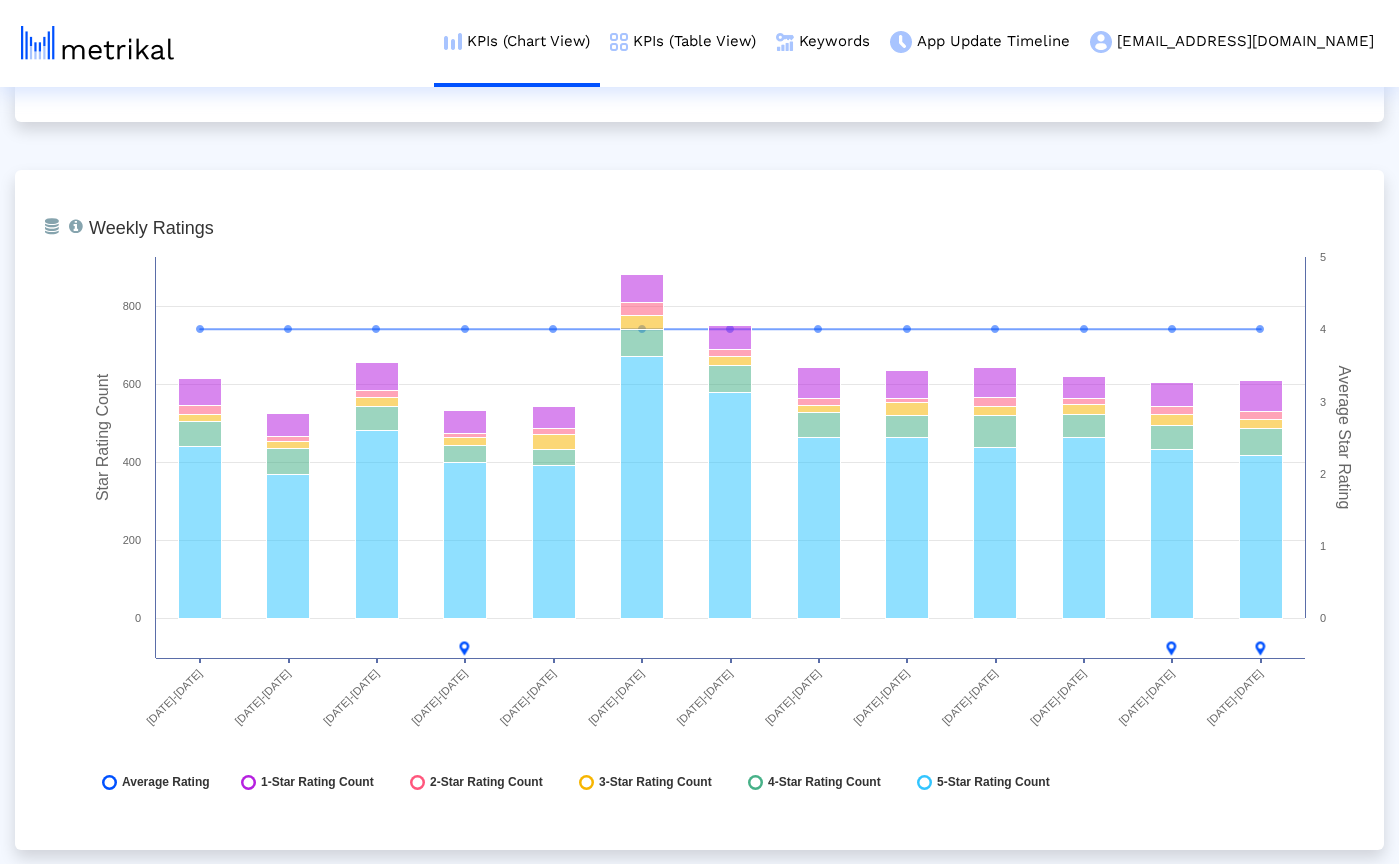 click on "From Database   Ranking of the app in the Overall and Category Charts.  Created with Highcharts 8.1.2 Shopping Overall Category Ranking [DATE]-[DATE] [DATE]-[DATE] [DATE]-[DATE] [DATE]-[DATE] [DATE]-[DATE] [DATE]-[DATE] [DATE]-[DATE] [DATE]-[DATE] [DATE]-[DATE] [DATE]-[DATE] [DATE]-[DATE] [DATE]-[DATE] [DATE]-[DATE] 10 12 14 16 18 100 120 140 160
Overall - Free
Shopping - Free
[DATE]-[DATE]
Overall - Free
128
Shopping - Free
14
From Database  Created with Highcharts 8.1.2 Total Installs (Device vs. User) [DATE]-[DATE] 60k 0" 